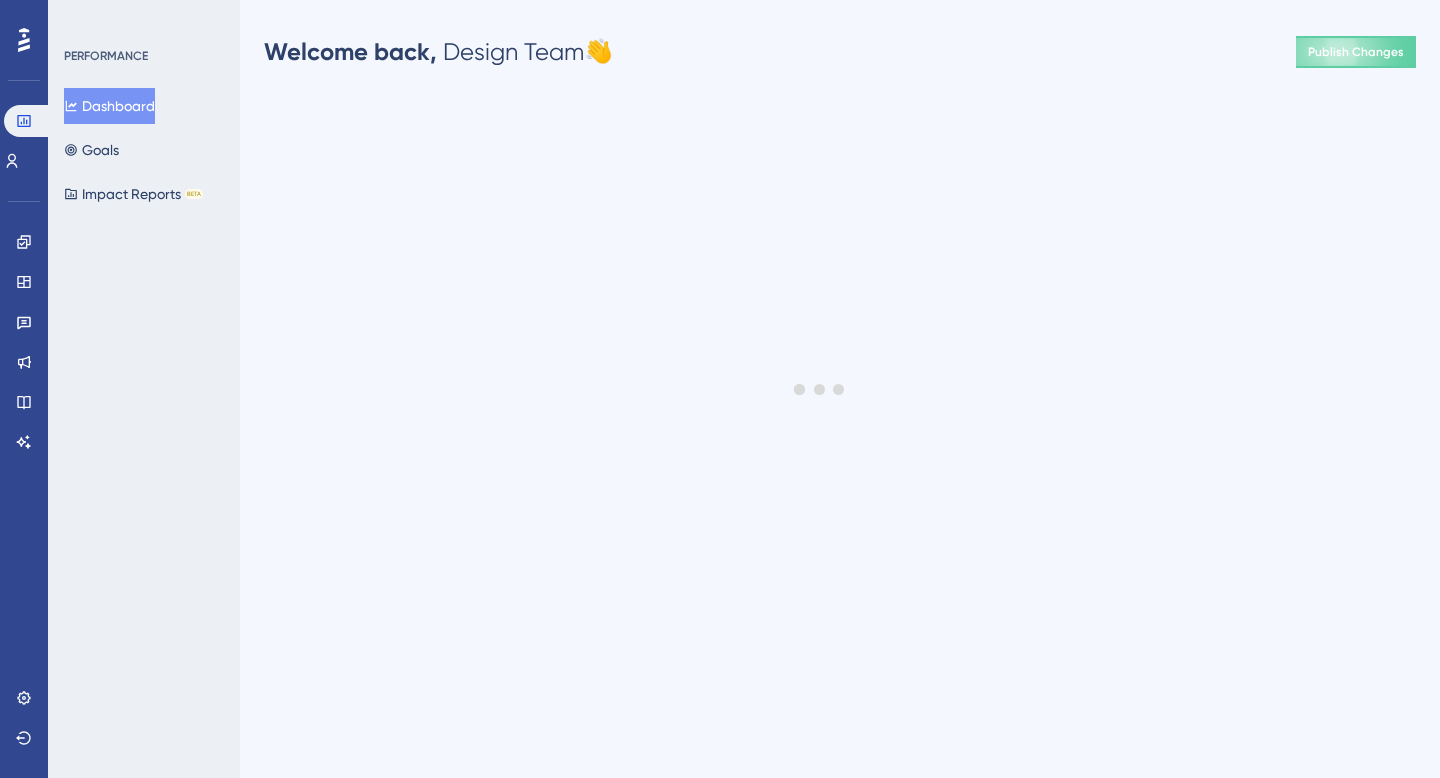 scroll, scrollTop: 0, scrollLeft: 0, axis: both 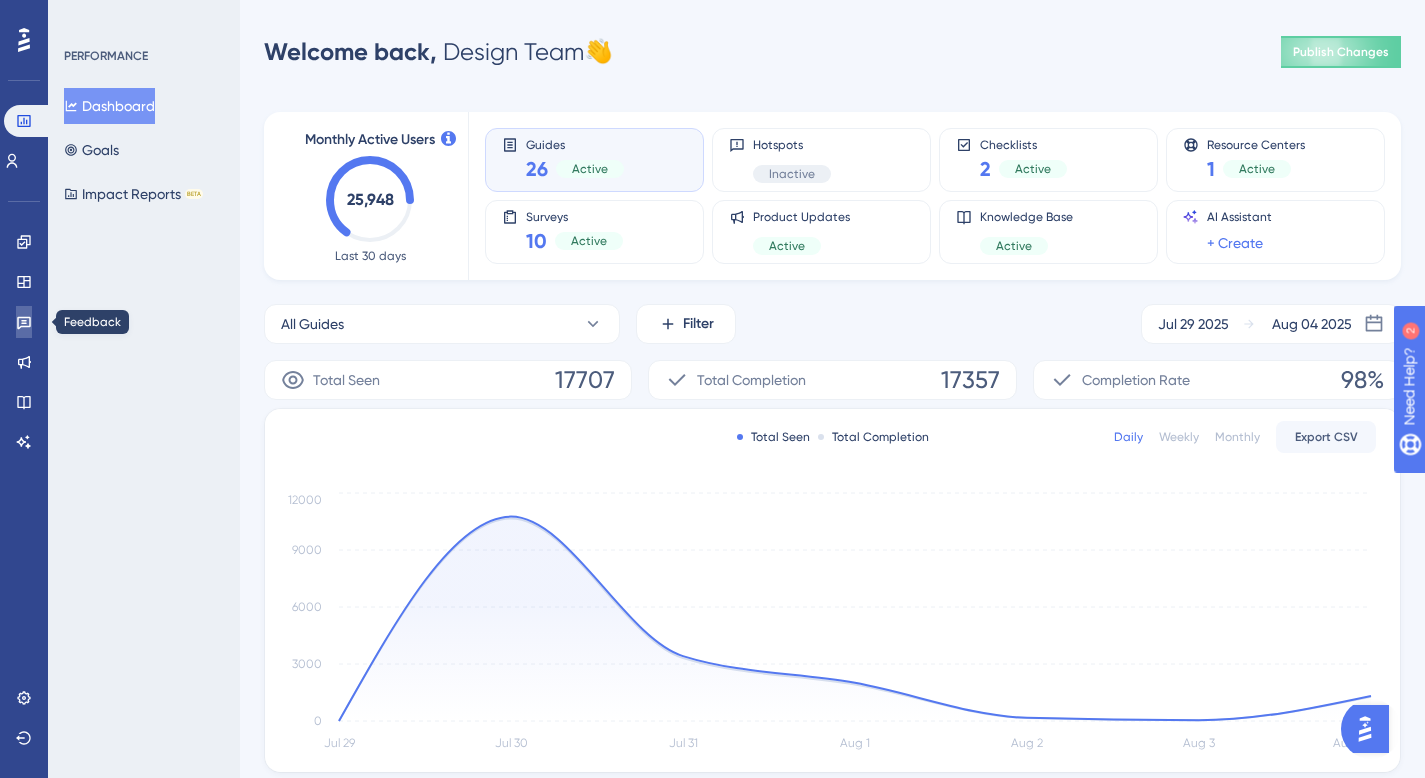 click at bounding box center (24, 322) 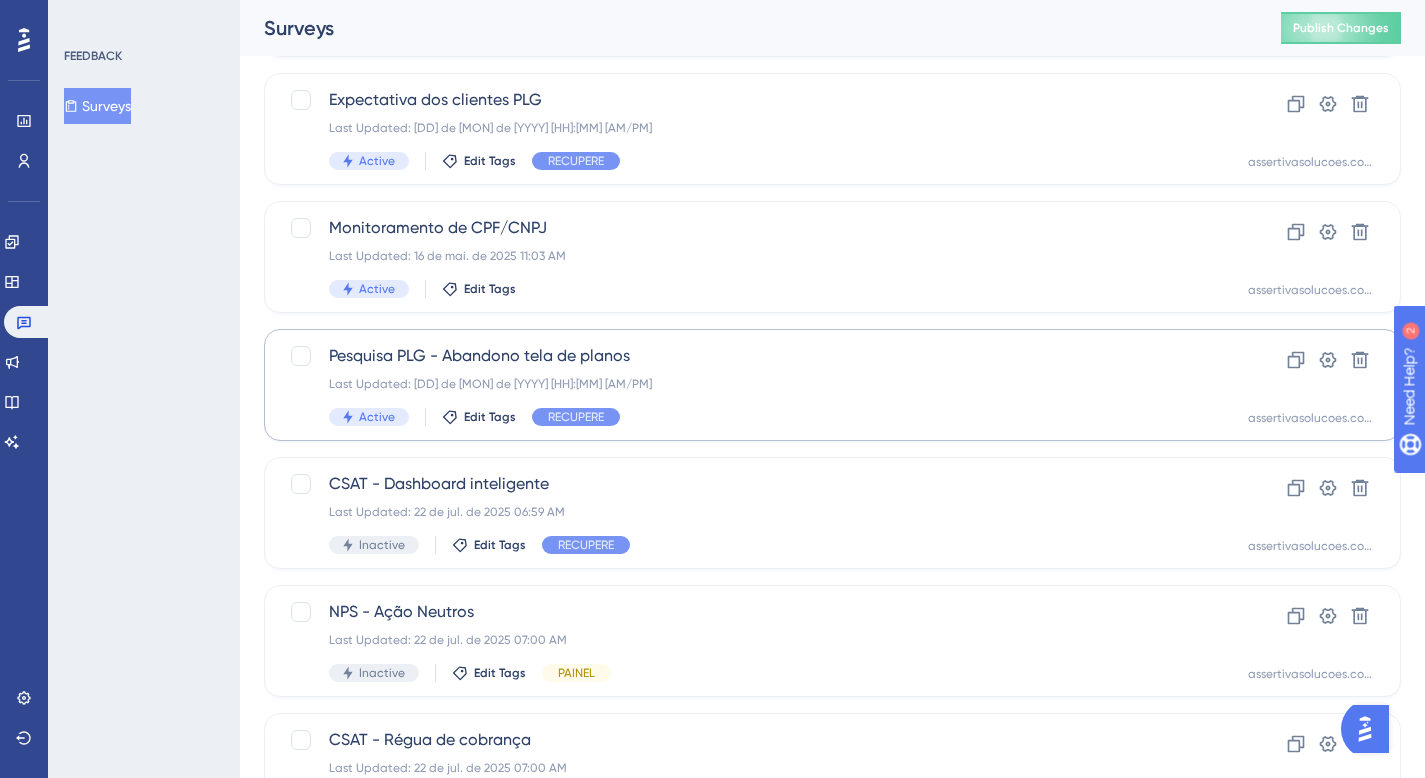 scroll, scrollTop: 774, scrollLeft: 0, axis: vertical 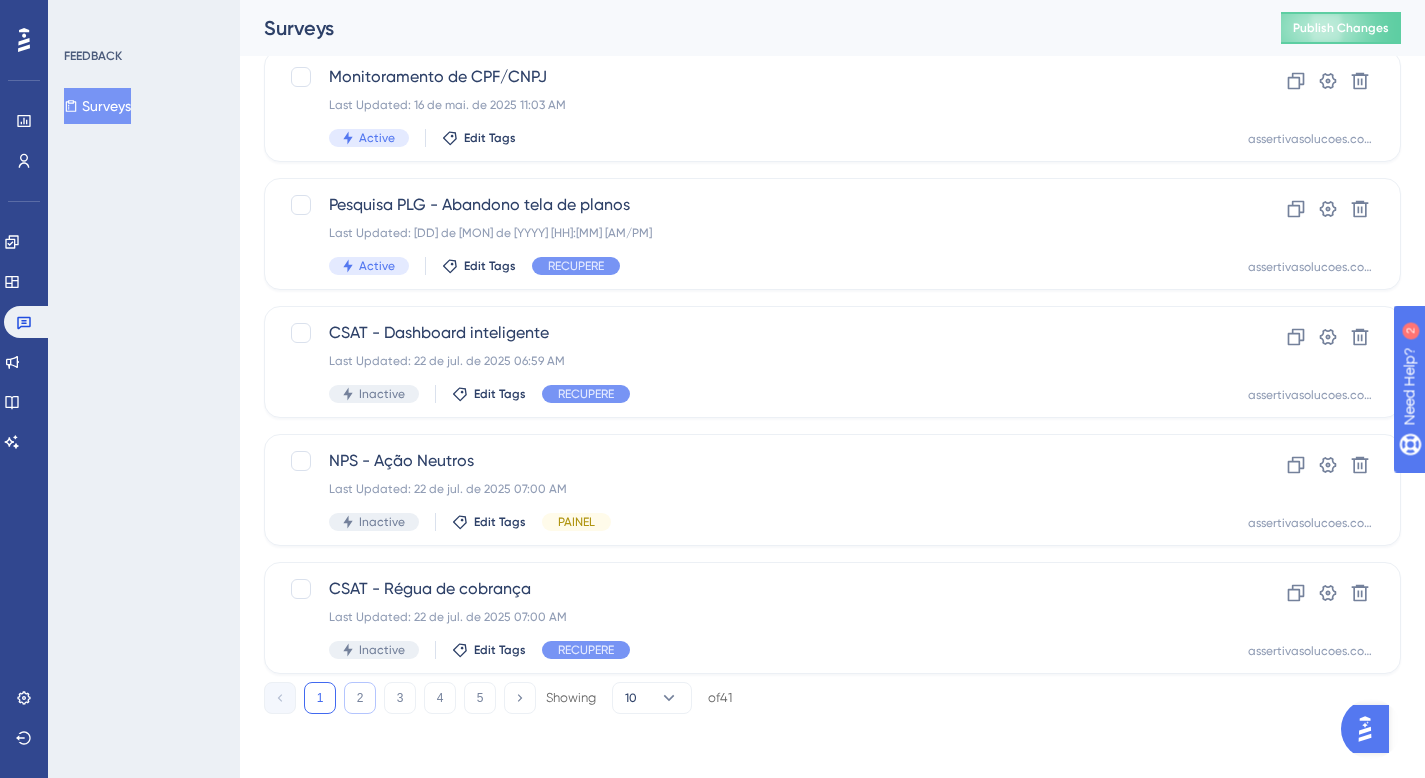 click on "2" at bounding box center [360, 698] 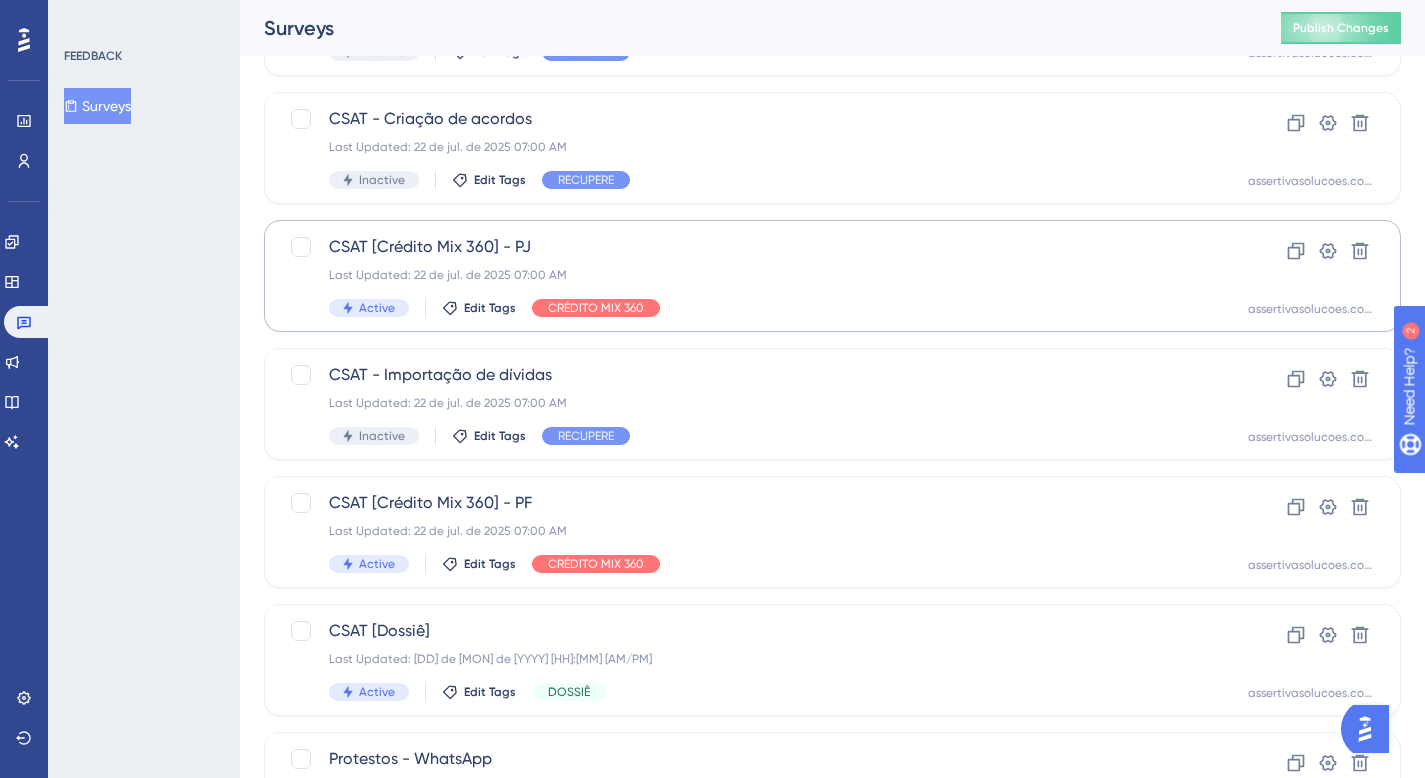scroll, scrollTop: 218, scrollLeft: 0, axis: vertical 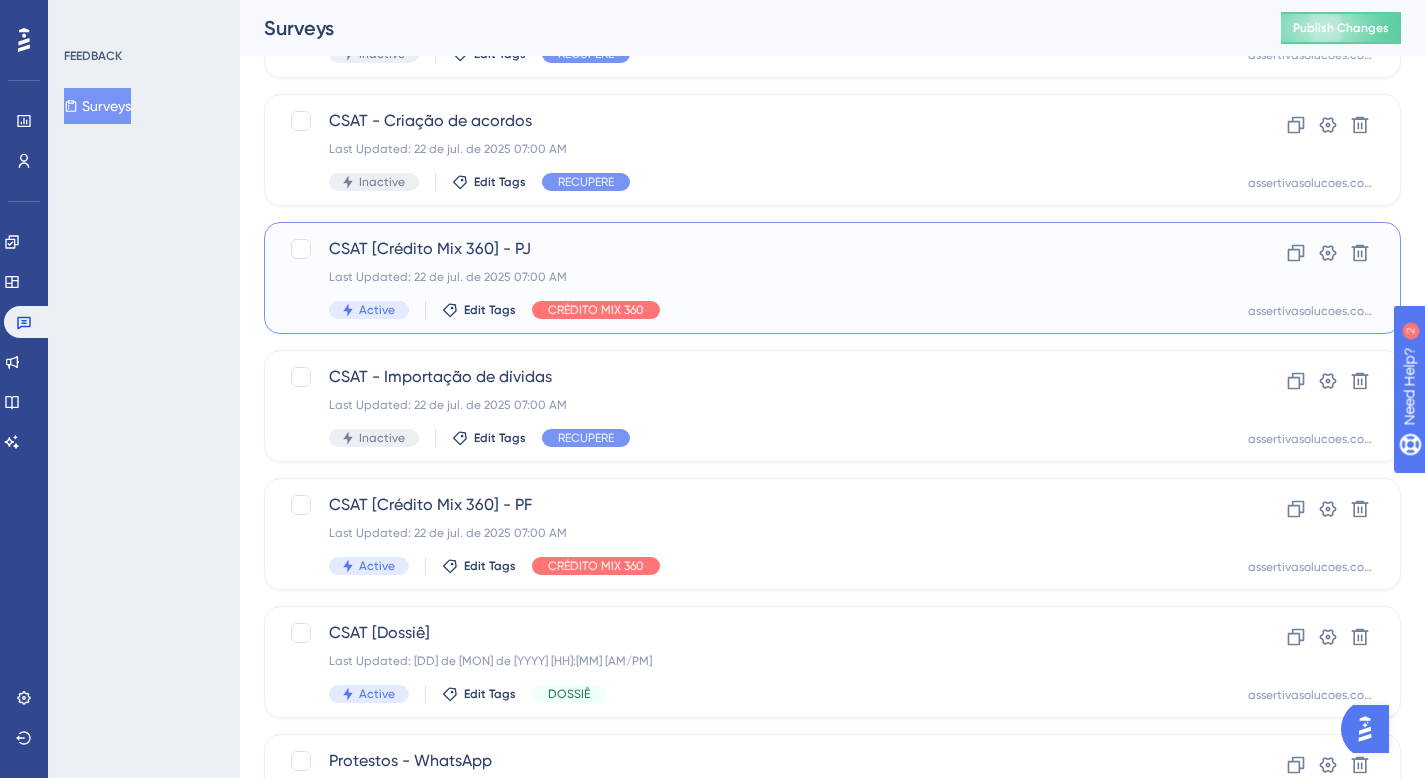 click on "Last Updated: 22 de jul. de 2025 07:00 AM" at bounding box center (752, 277) 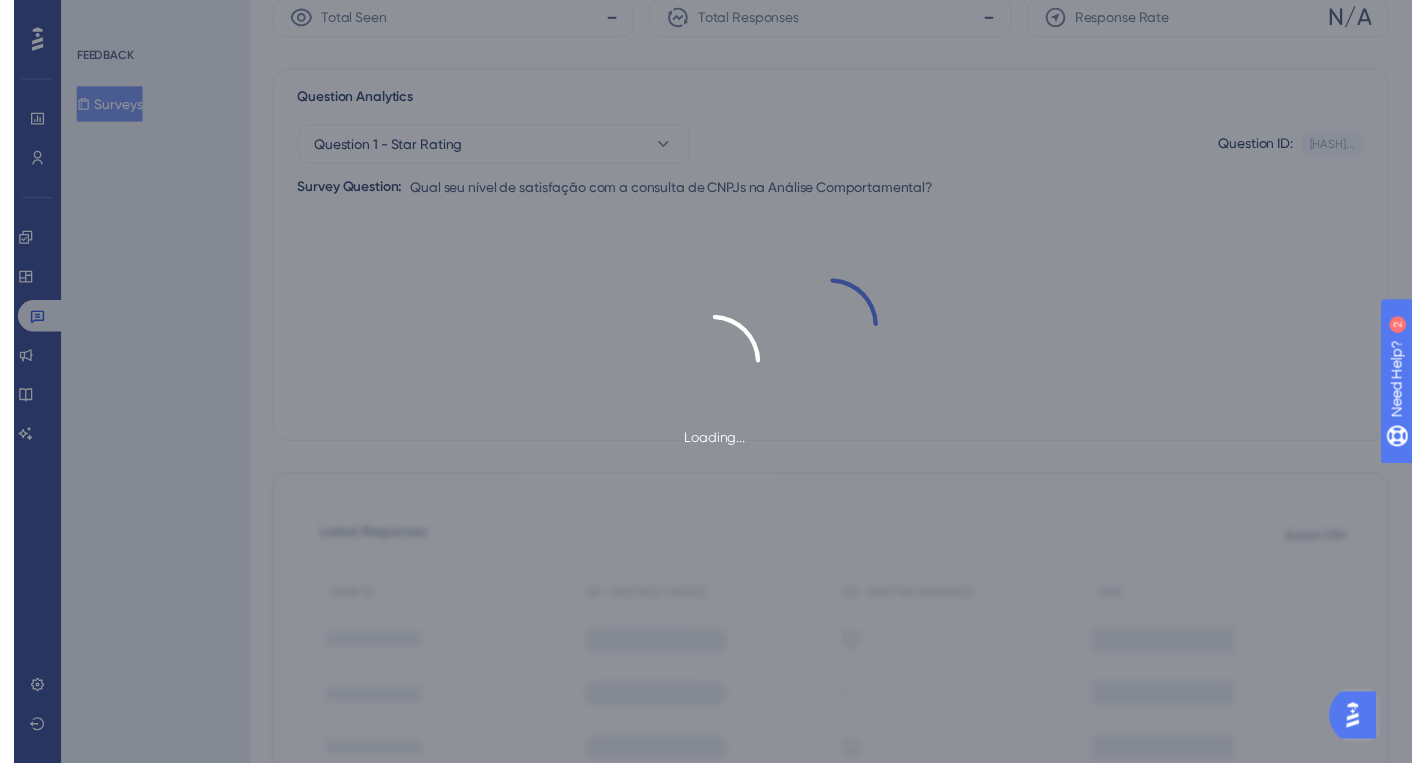 scroll, scrollTop: 0, scrollLeft: 0, axis: both 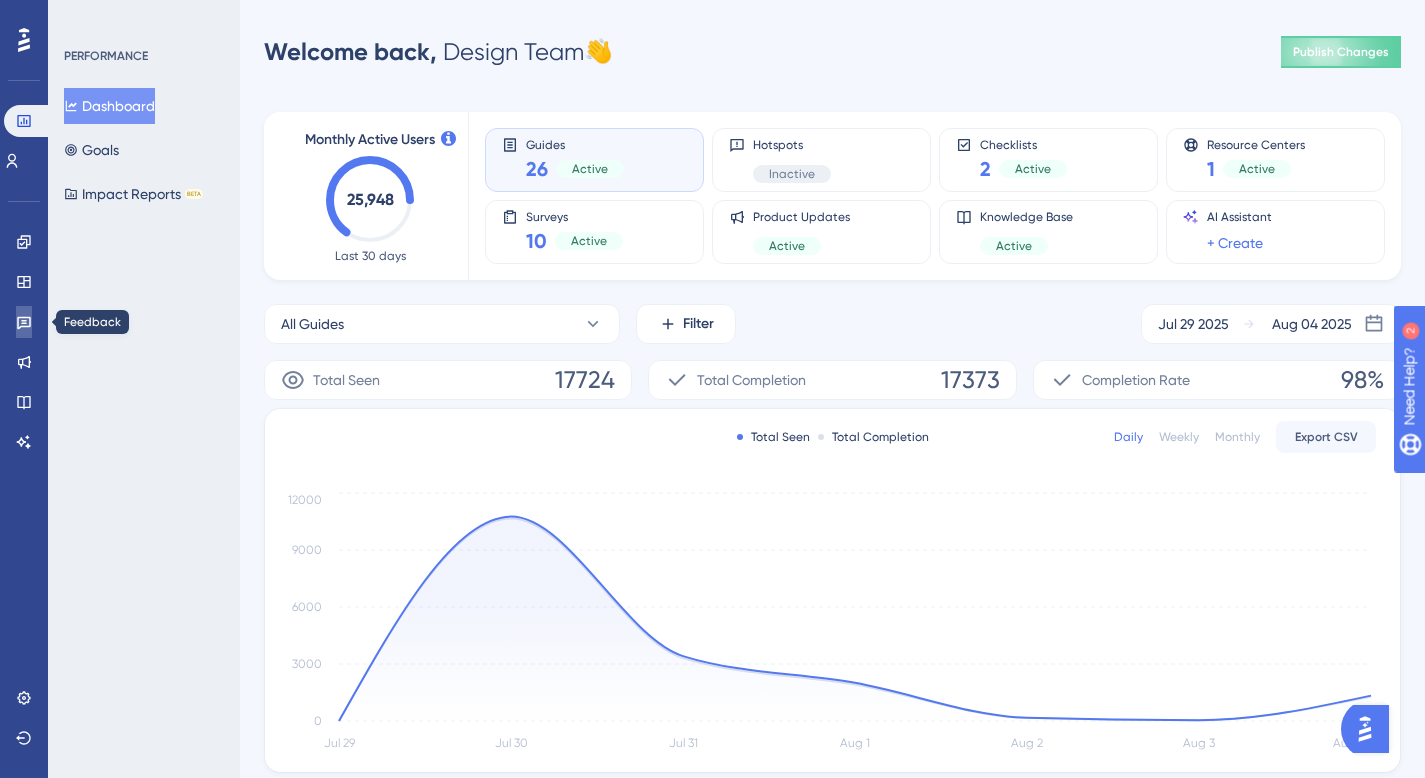 click 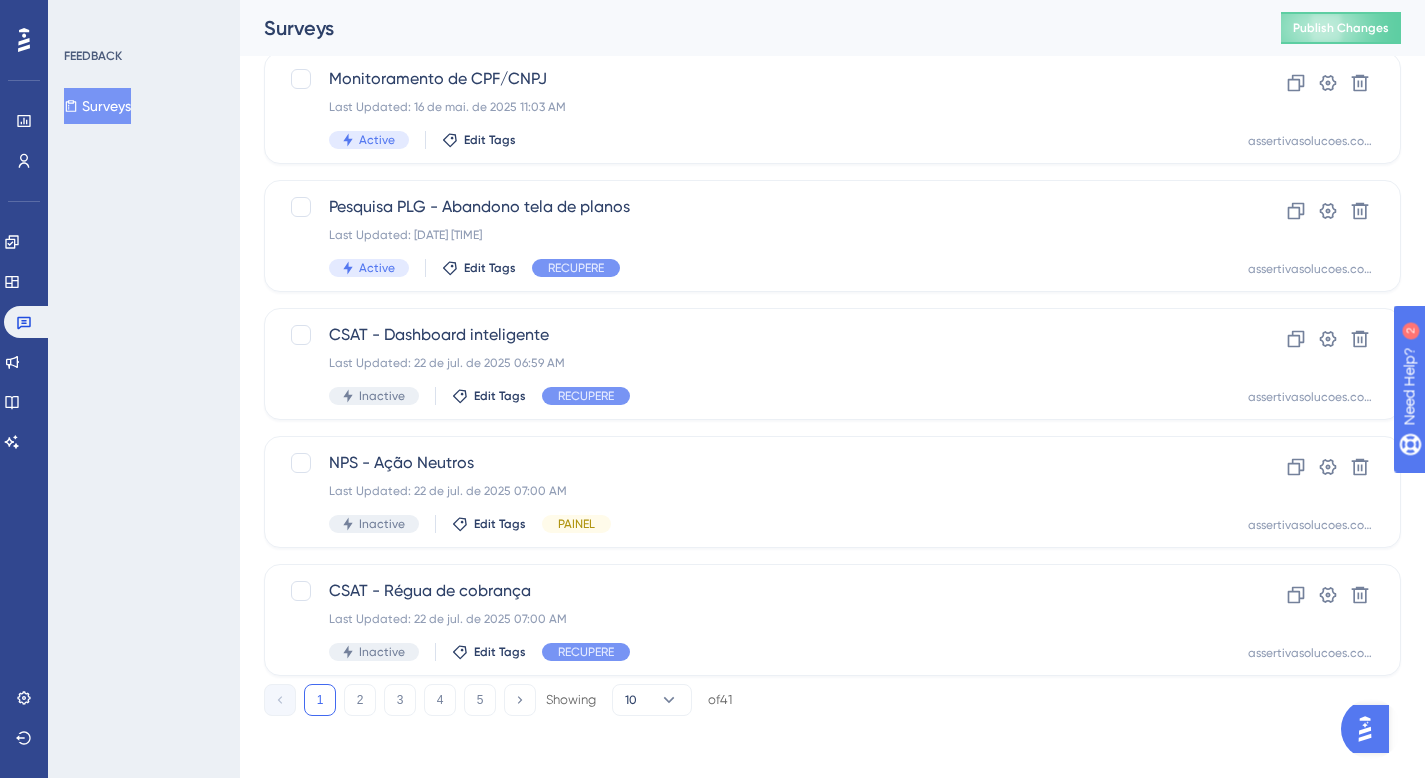 scroll, scrollTop: 774, scrollLeft: 0, axis: vertical 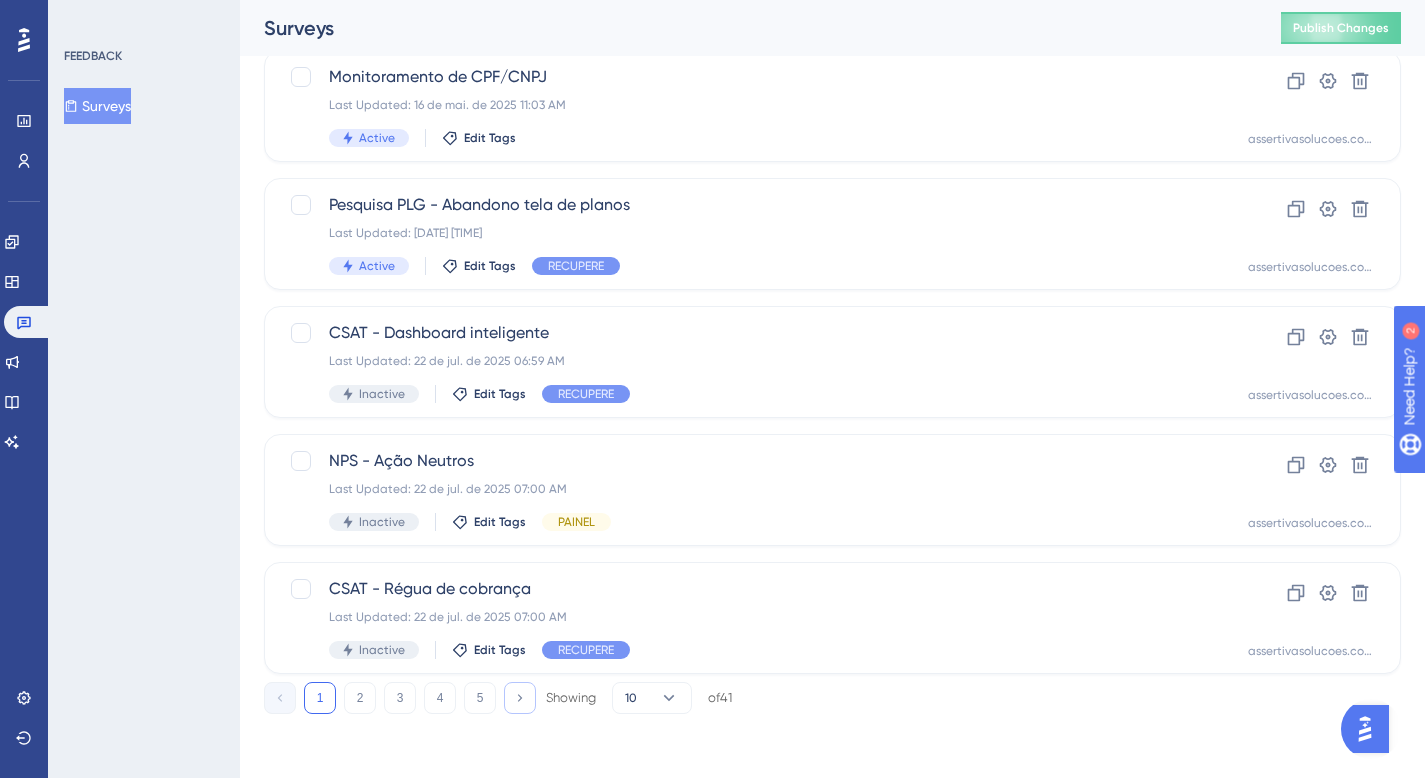 click 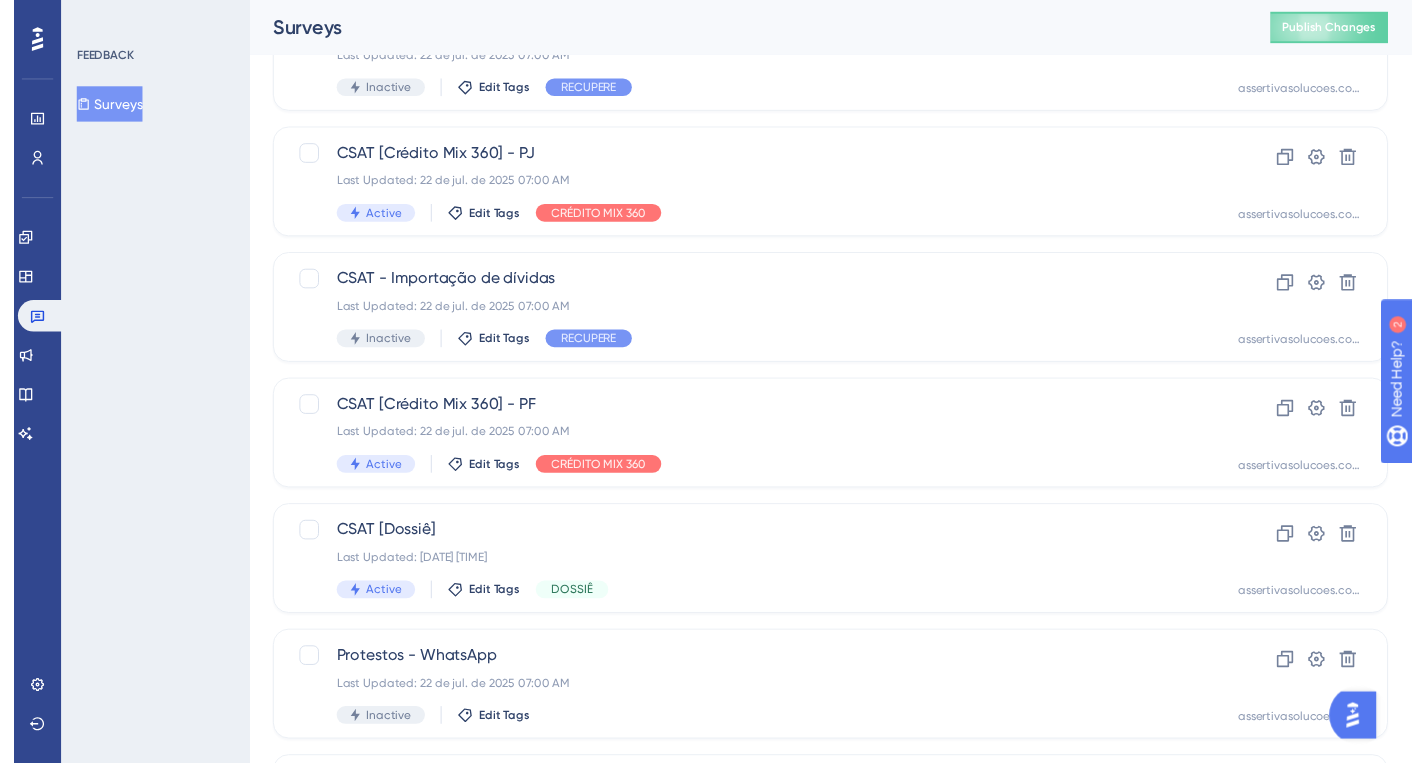 scroll, scrollTop: 0, scrollLeft: 0, axis: both 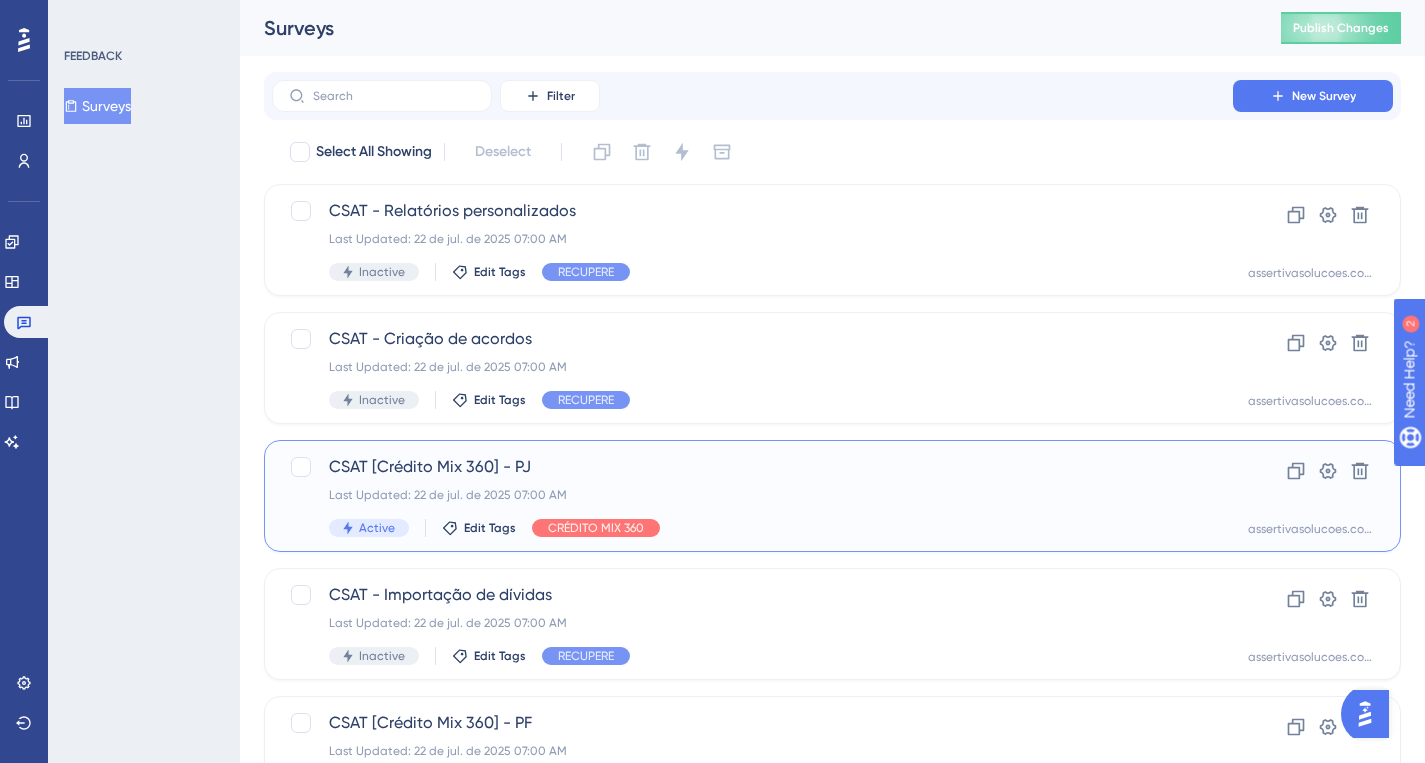 click on "CSAT [Crédito Mix 360] - PJ Last Updated: [DATE] [TIME] Active Edit Tags CRÉDITO MIX 360" at bounding box center [752, 496] 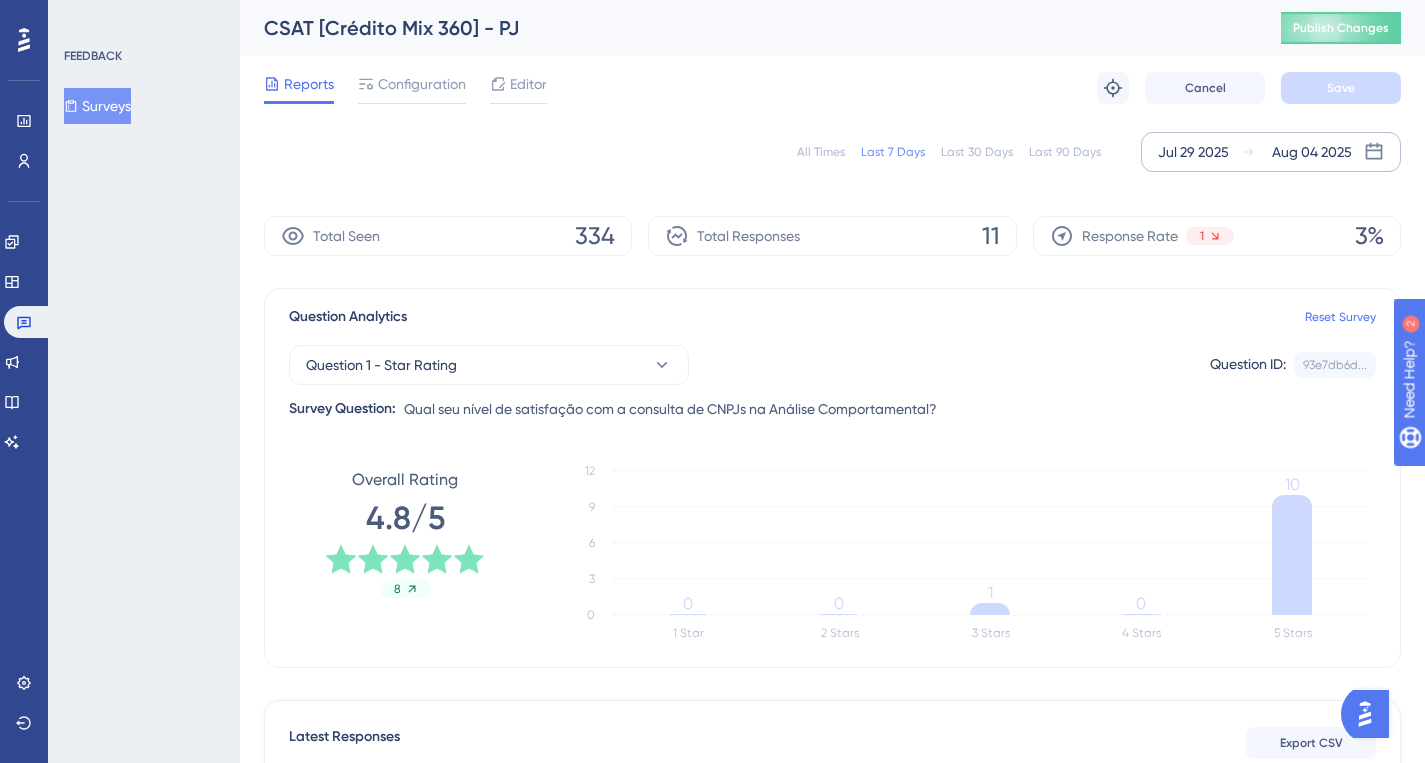click on "Jul 29 2025" at bounding box center [1193, 152] 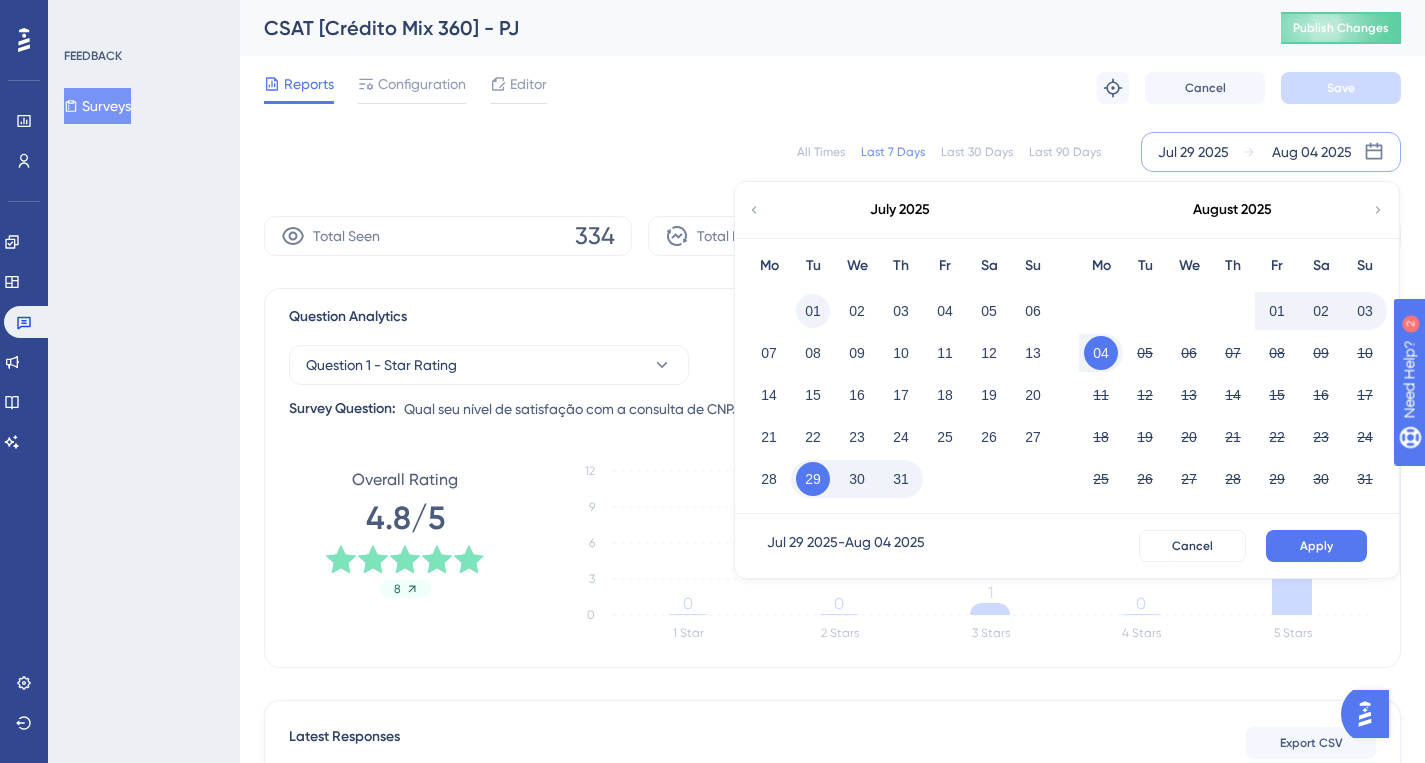 click on "01" at bounding box center [813, 311] 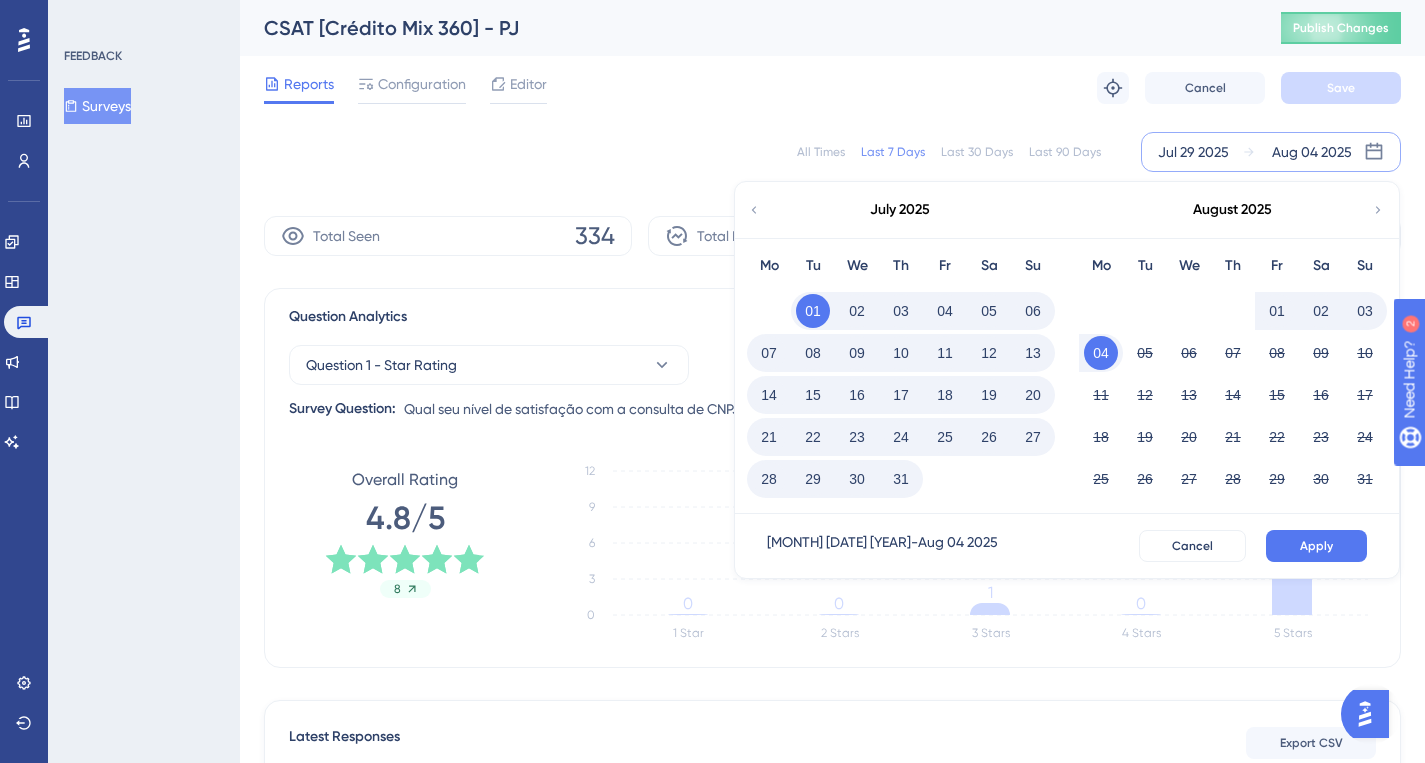 click on "31" at bounding box center [901, 479] 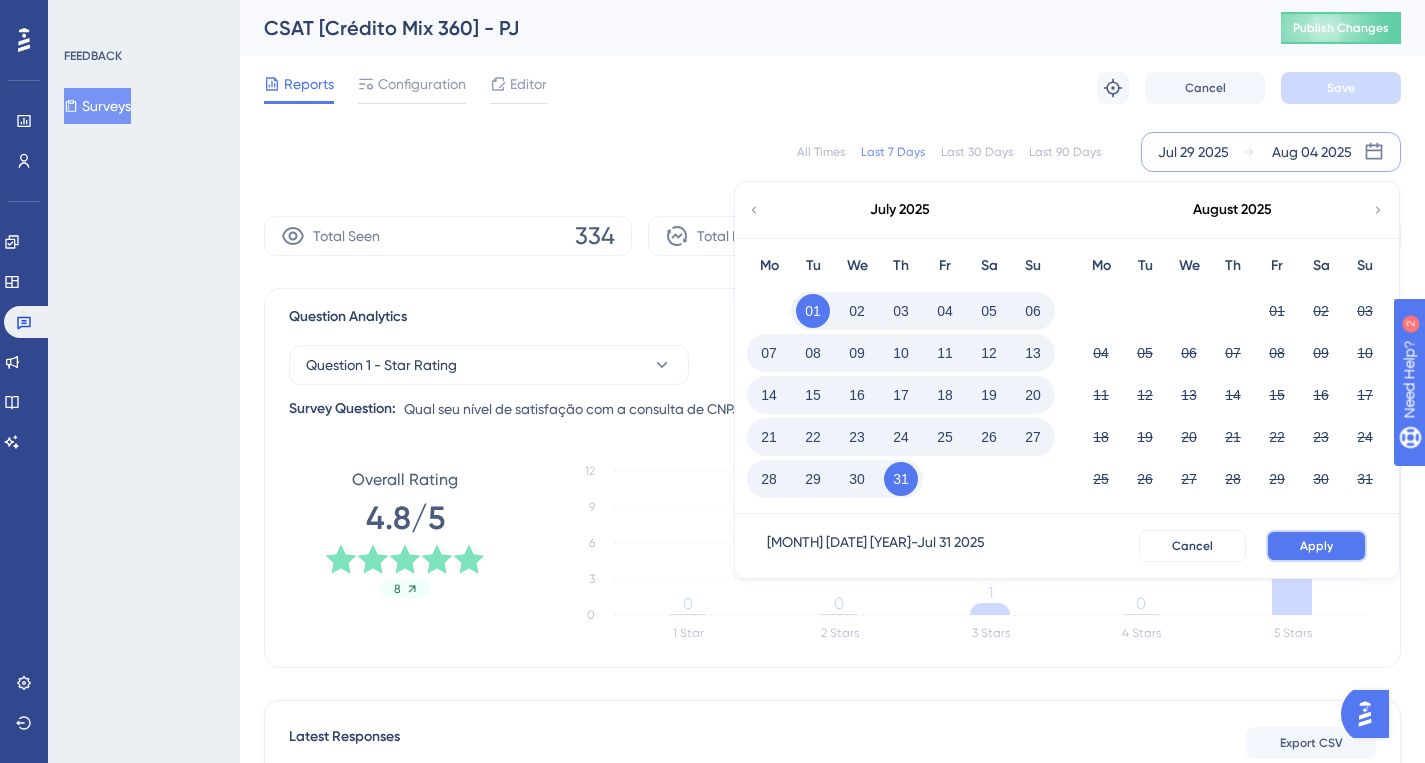 click on "Apply" at bounding box center (1316, 546) 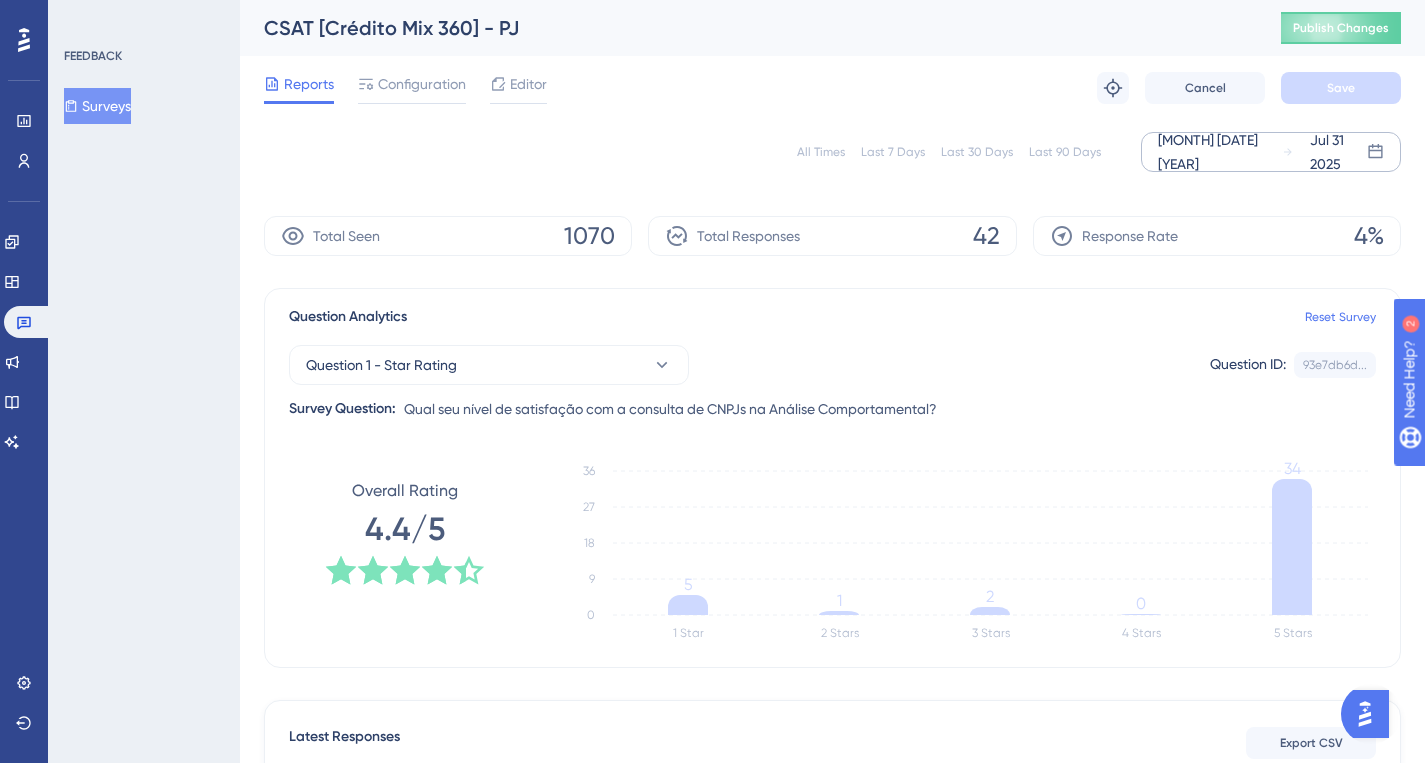 click on "[MONTH] [DATE] [YEAR]" at bounding box center (1220, 152) 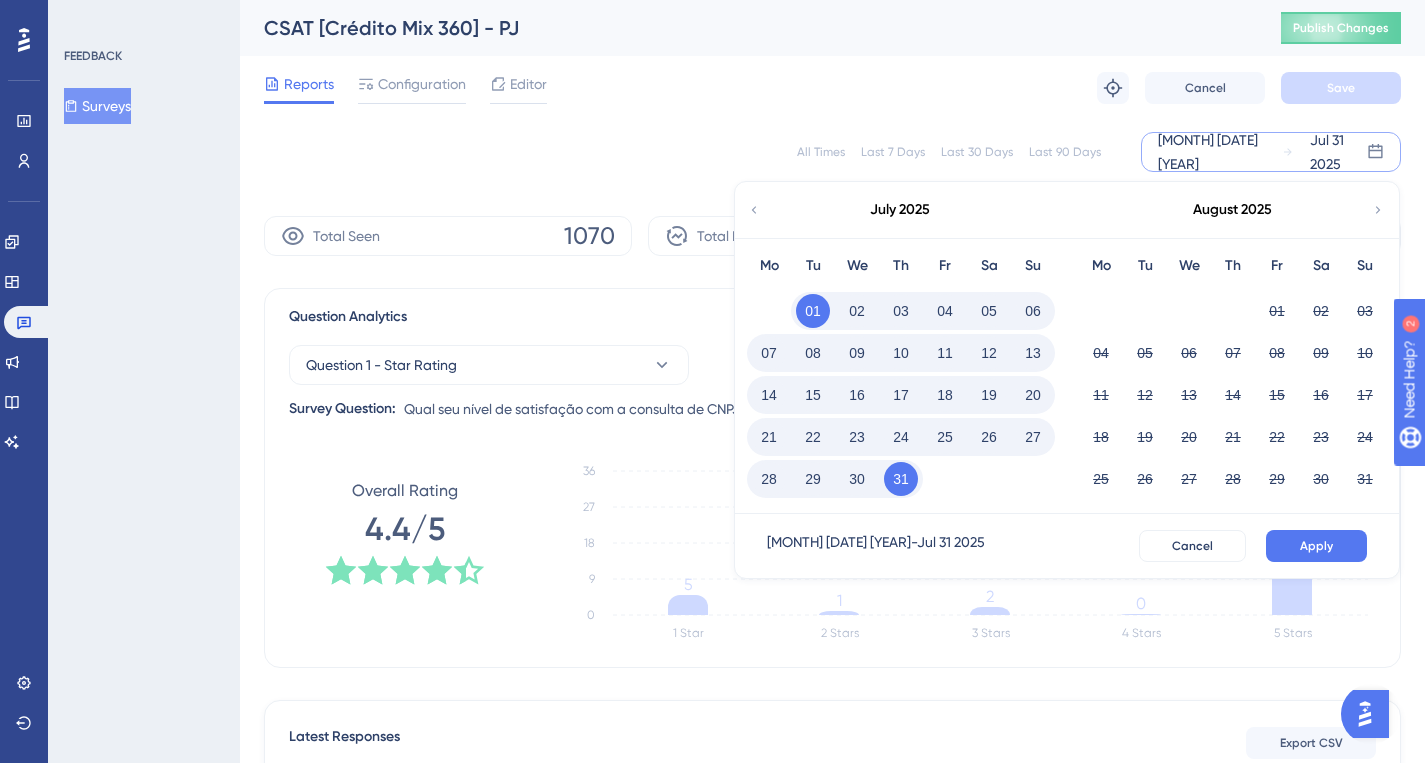 click on "01" at bounding box center (813, 311) 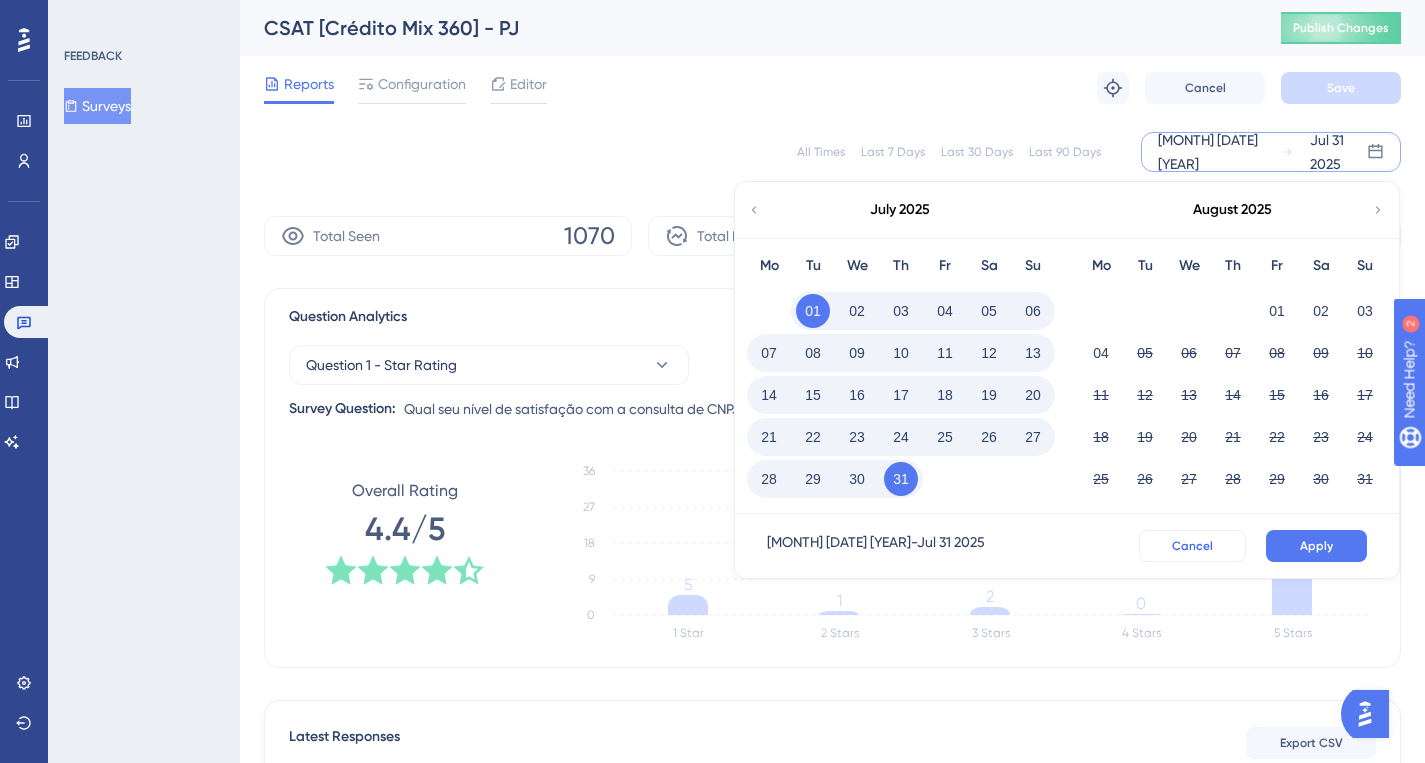 click on "Cancel" at bounding box center [1192, 546] 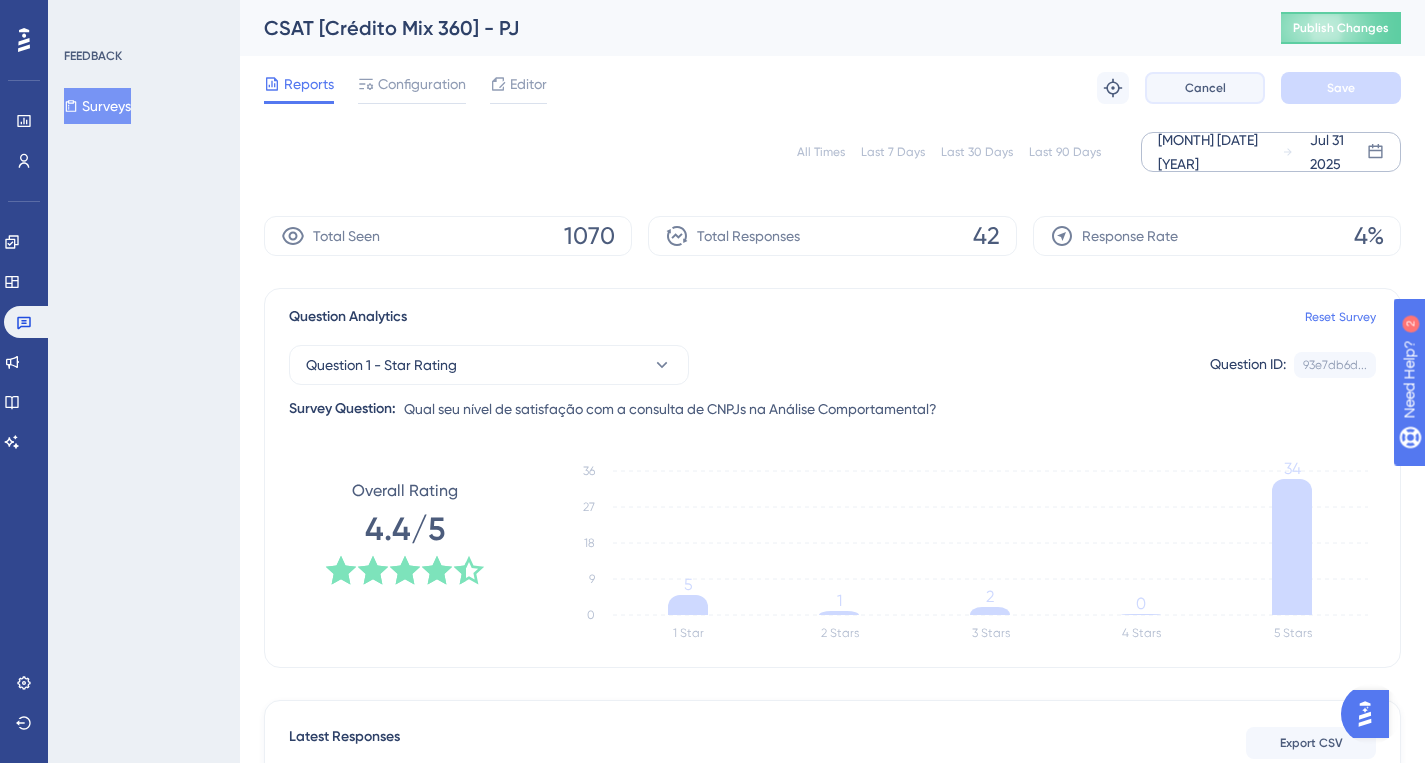 click on "Cancel" at bounding box center (1205, 88) 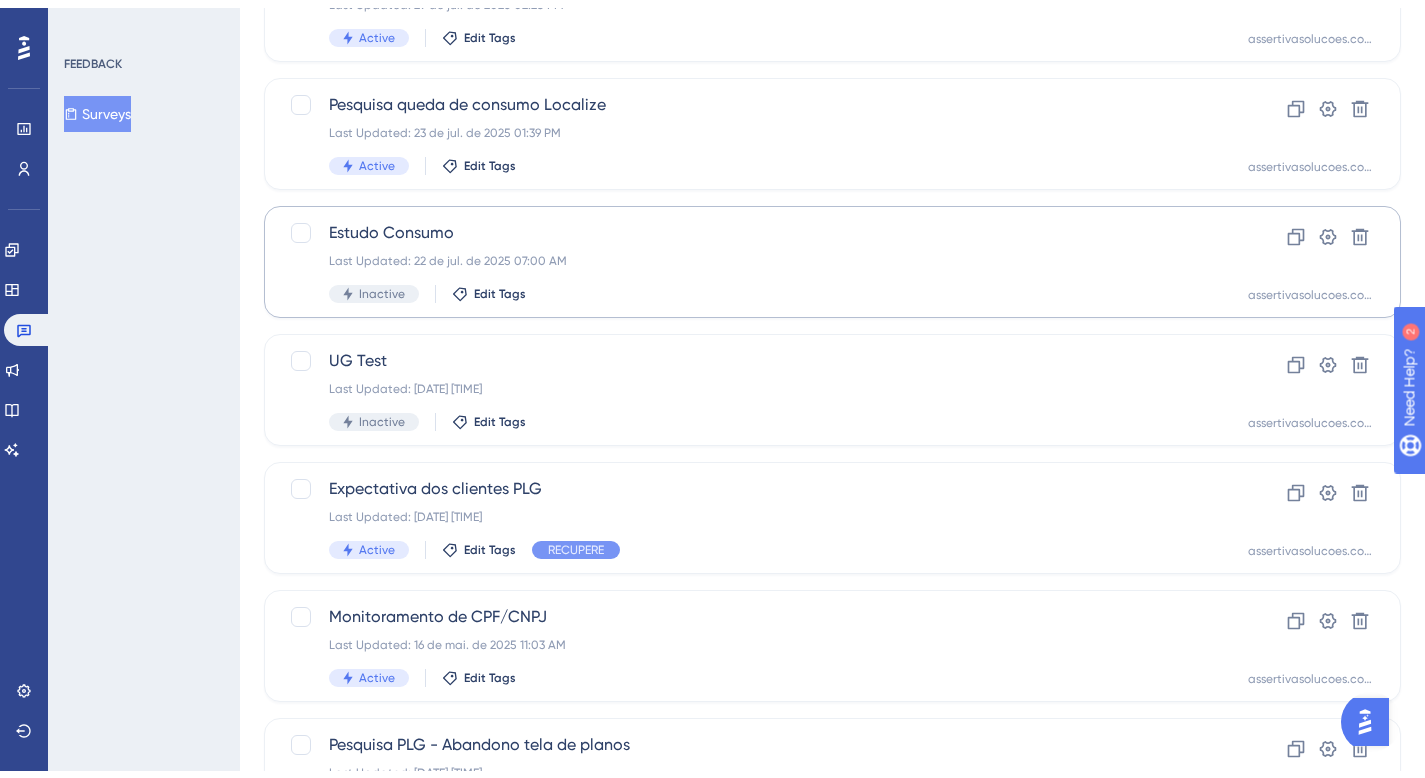 scroll, scrollTop: 774, scrollLeft: 0, axis: vertical 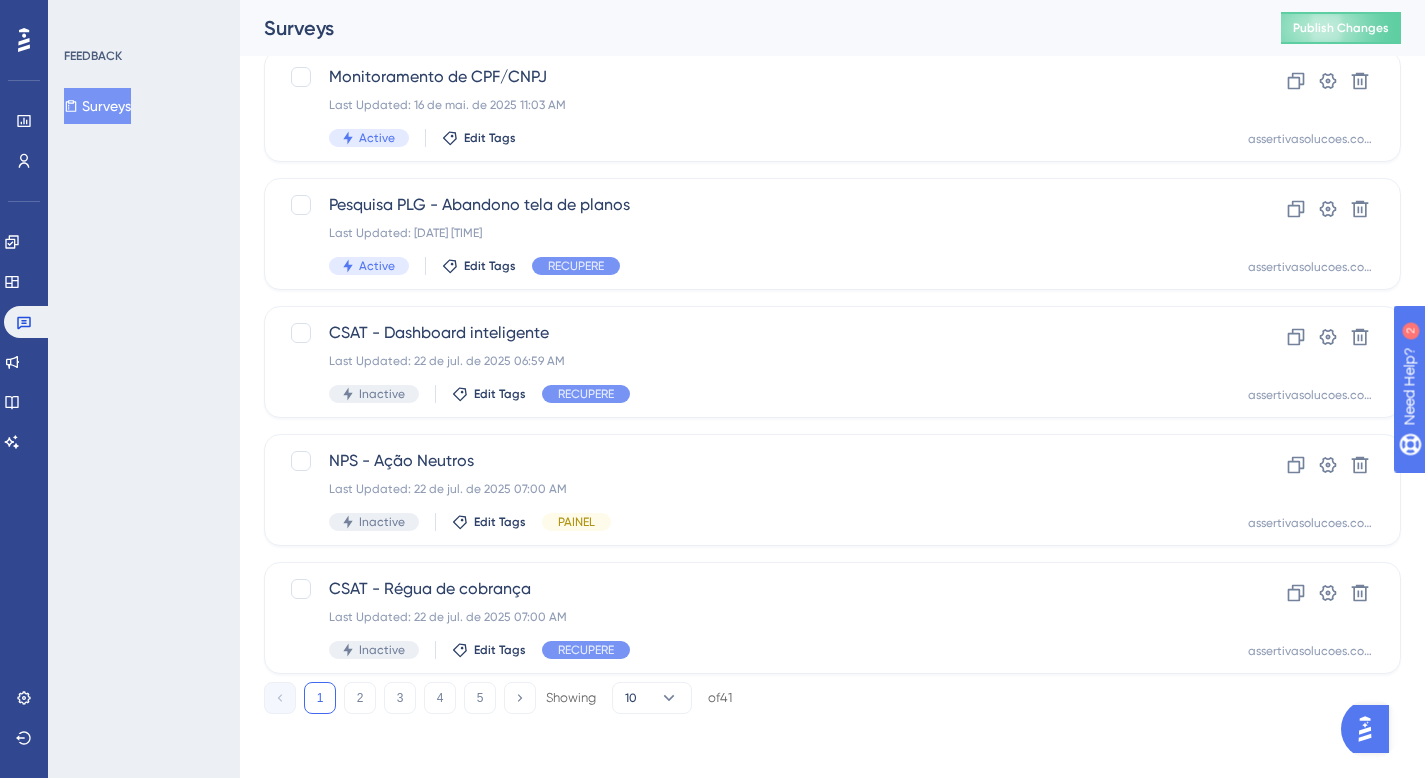 click on "Showing [NUMBER] of  [NUMBER]" at bounding box center [832, 694] 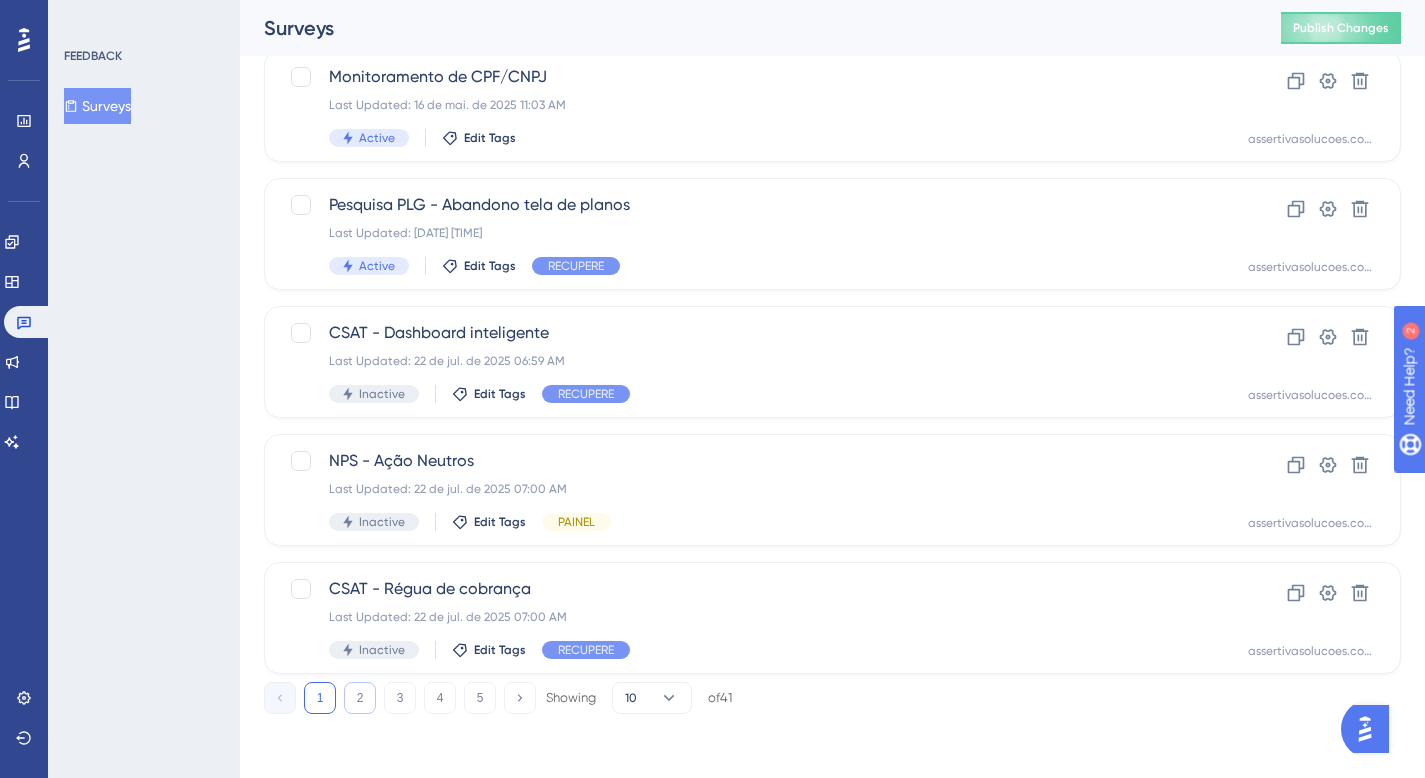 click on "2" at bounding box center (360, 698) 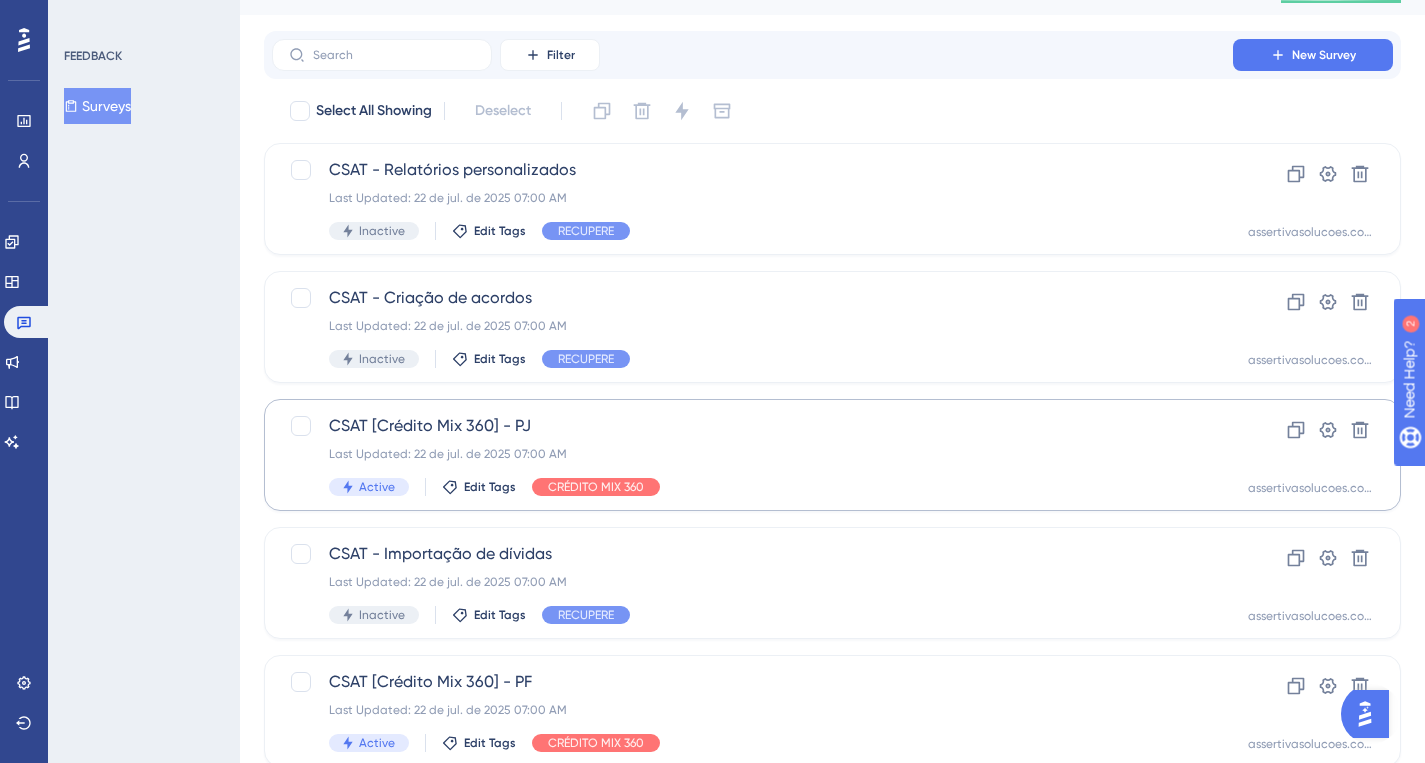 scroll, scrollTop: 0, scrollLeft: 0, axis: both 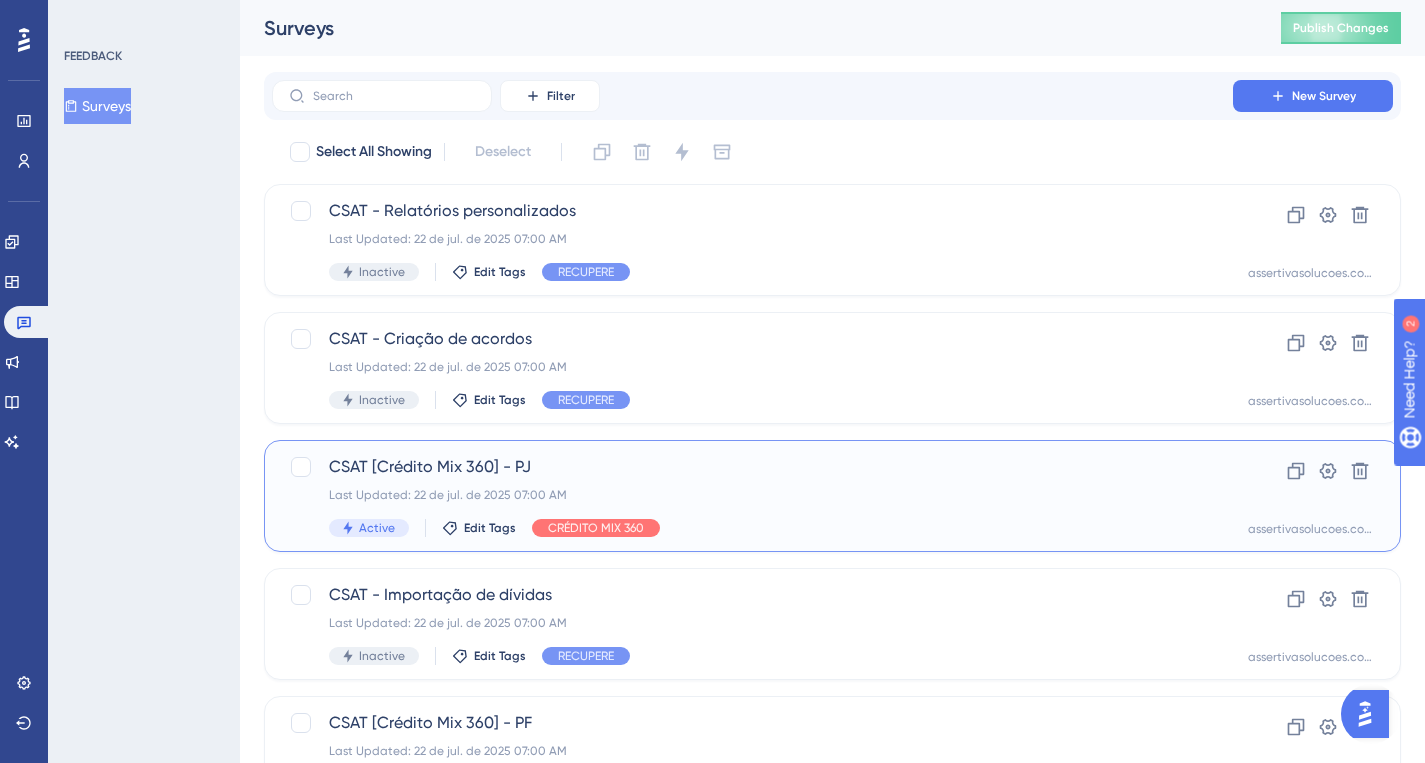 click on "CSAT [Crédito Mix 360] - PJ Last Updated: [DATE] [TIME] Active Edit Tags CRÉDITO MIX 360" at bounding box center (752, 496) 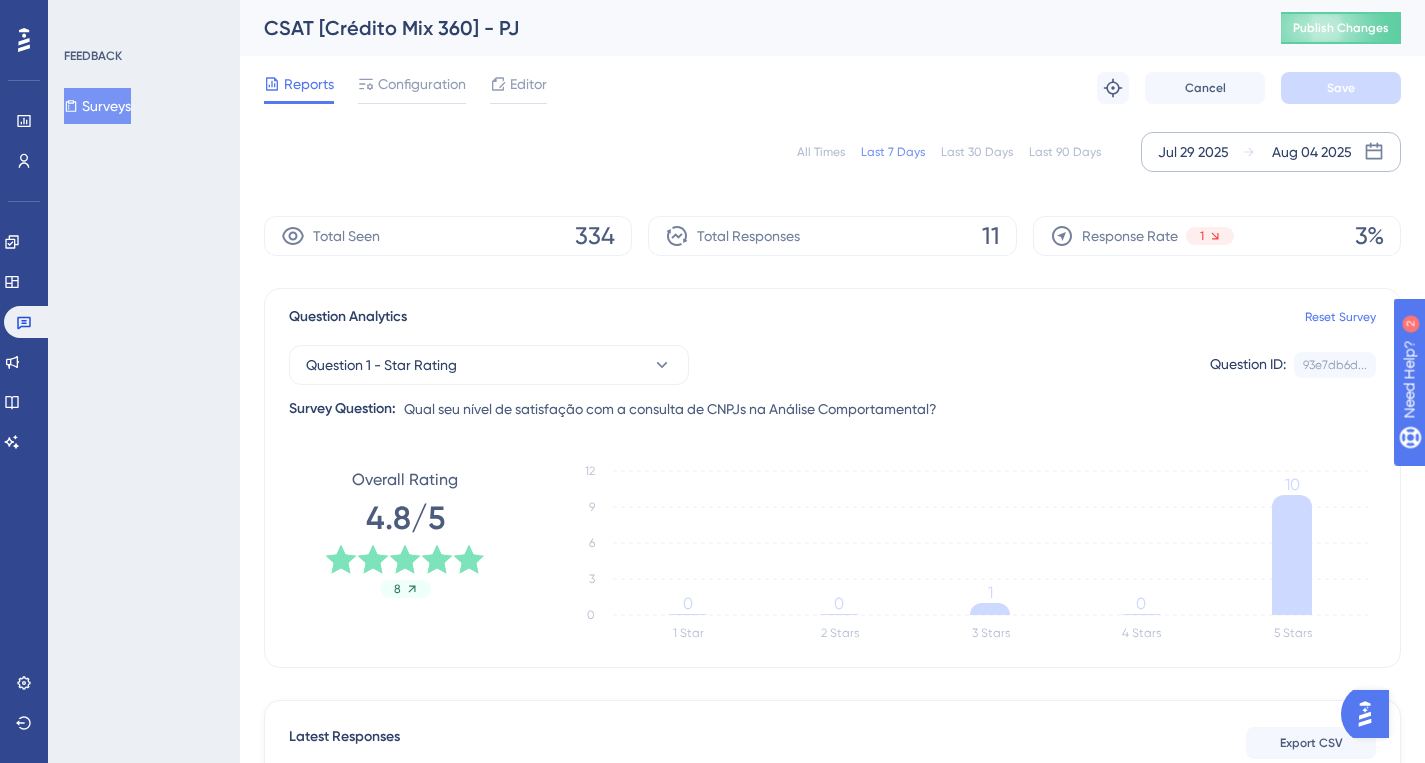 click on "[MONTH] [DATE] [YEAR] [MONTH] [DATE] [YEAR]" at bounding box center (1271, 152) 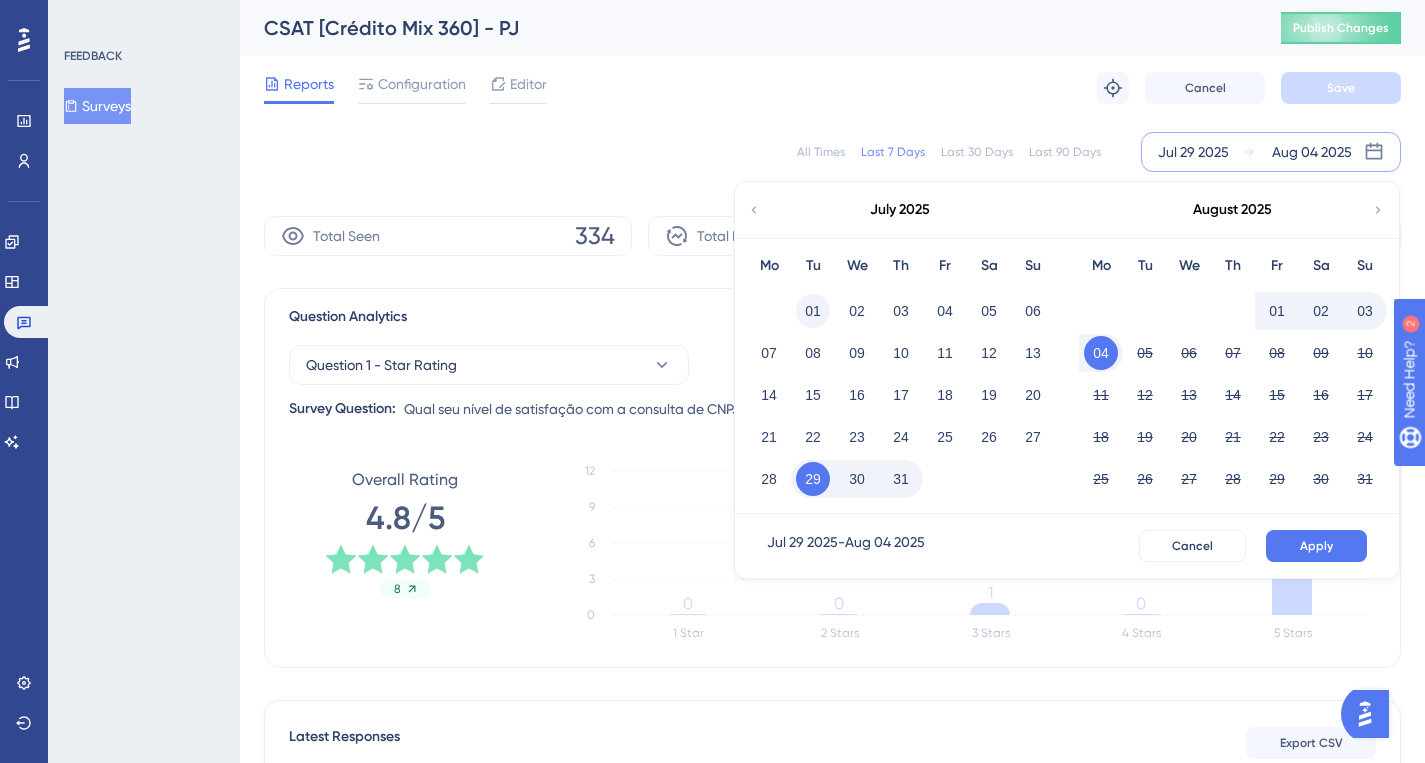 click on "01" at bounding box center [813, 311] 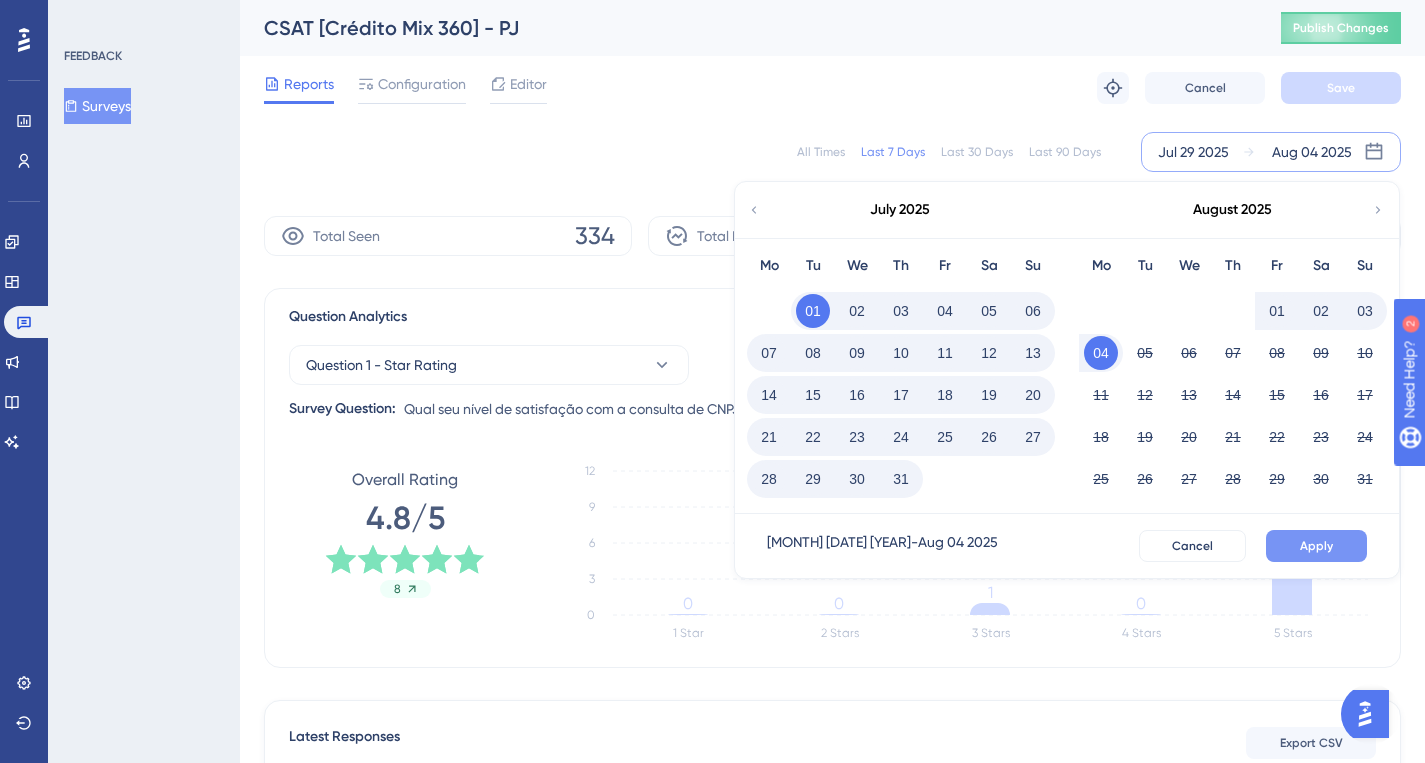 click on "Apply" at bounding box center (1316, 546) 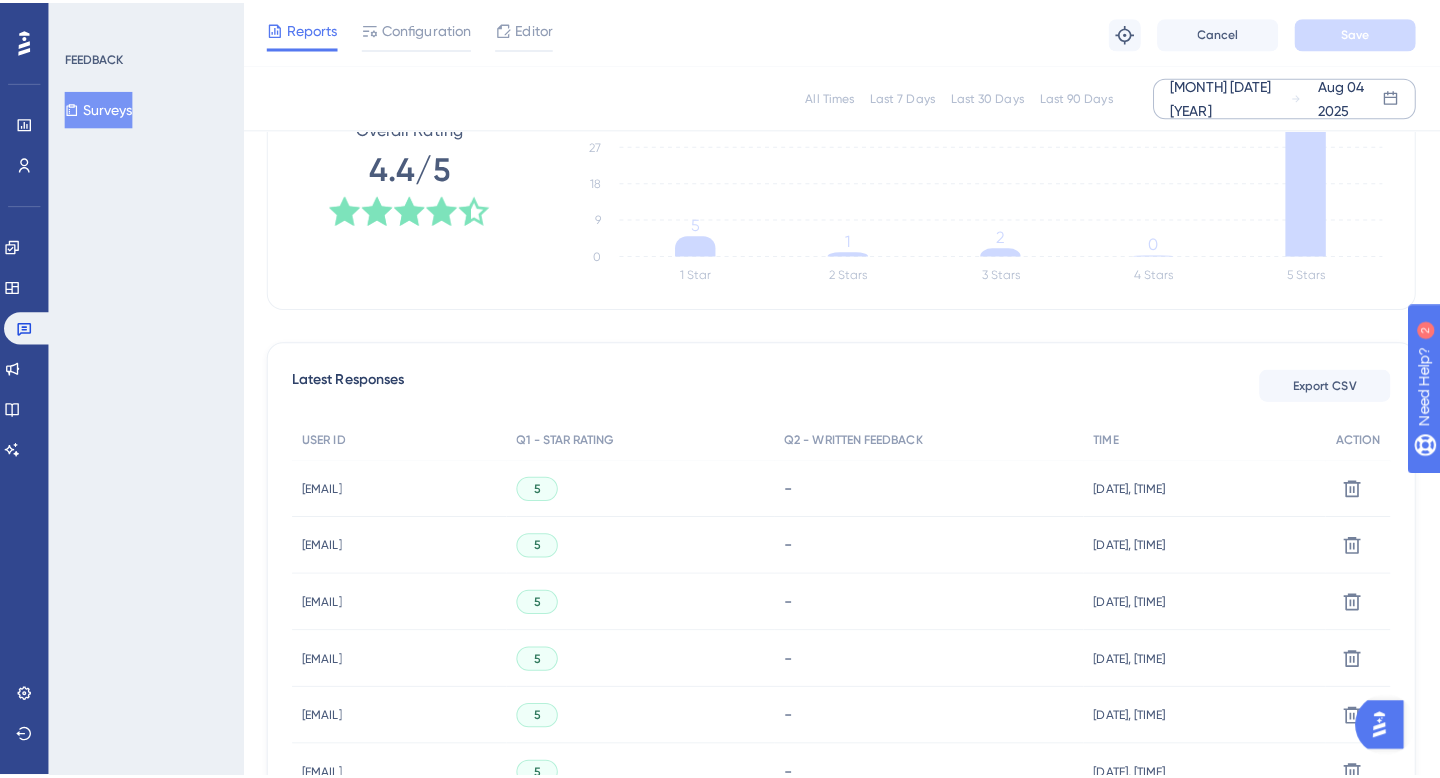 scroll, scrollTop: 217, scrollLeft: 0, axis: vertical 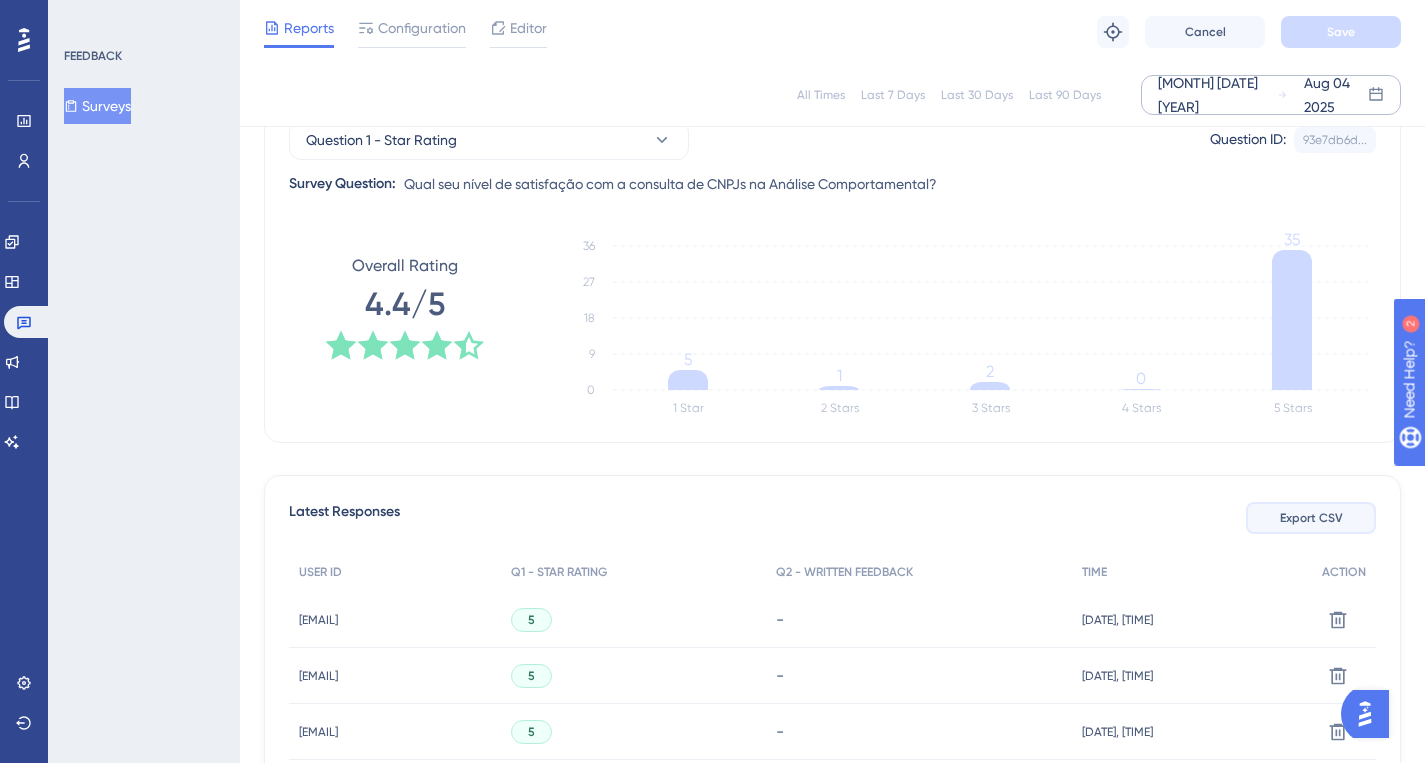 click on "Export CSV" at bounding box center (1311, 518) 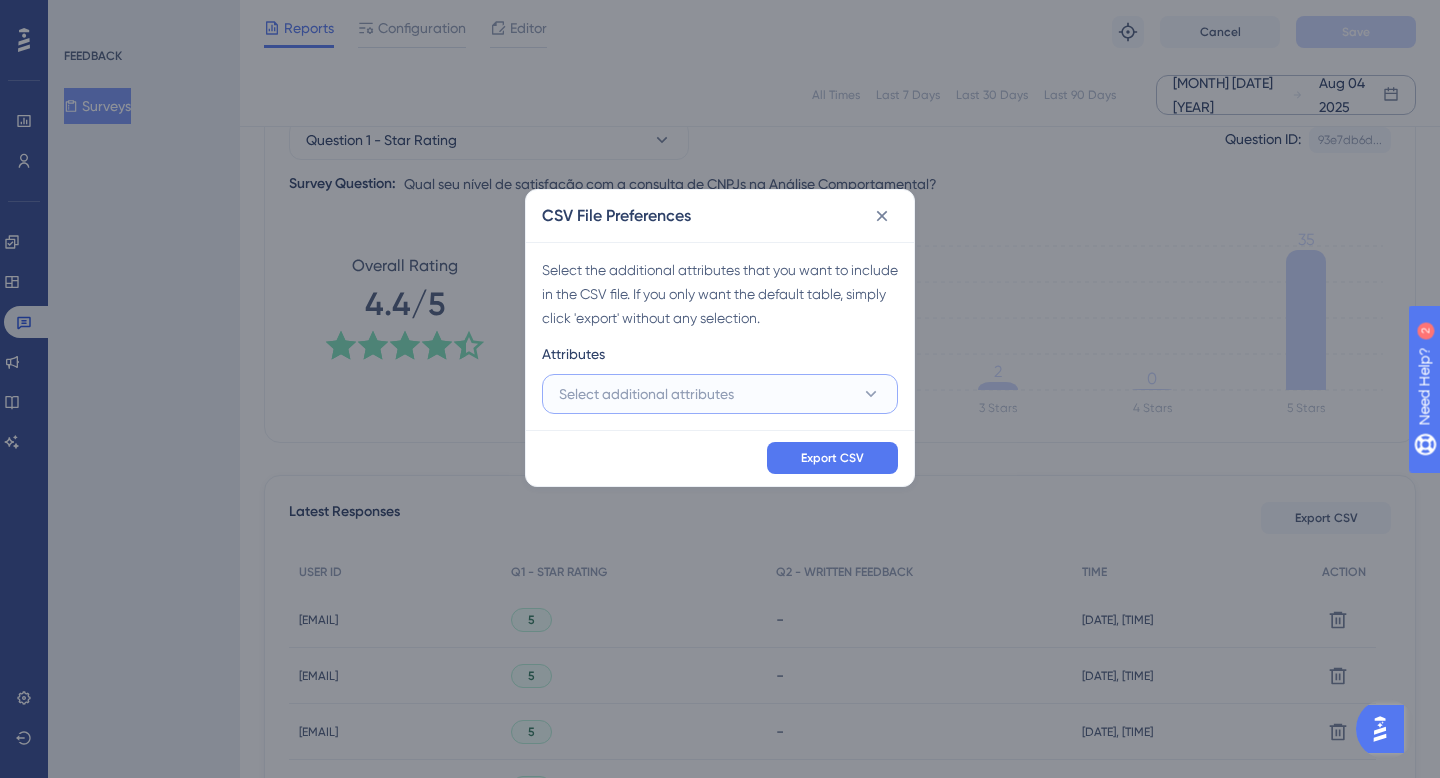 click on "Select additional attributes" at bounding box center (720, 394) 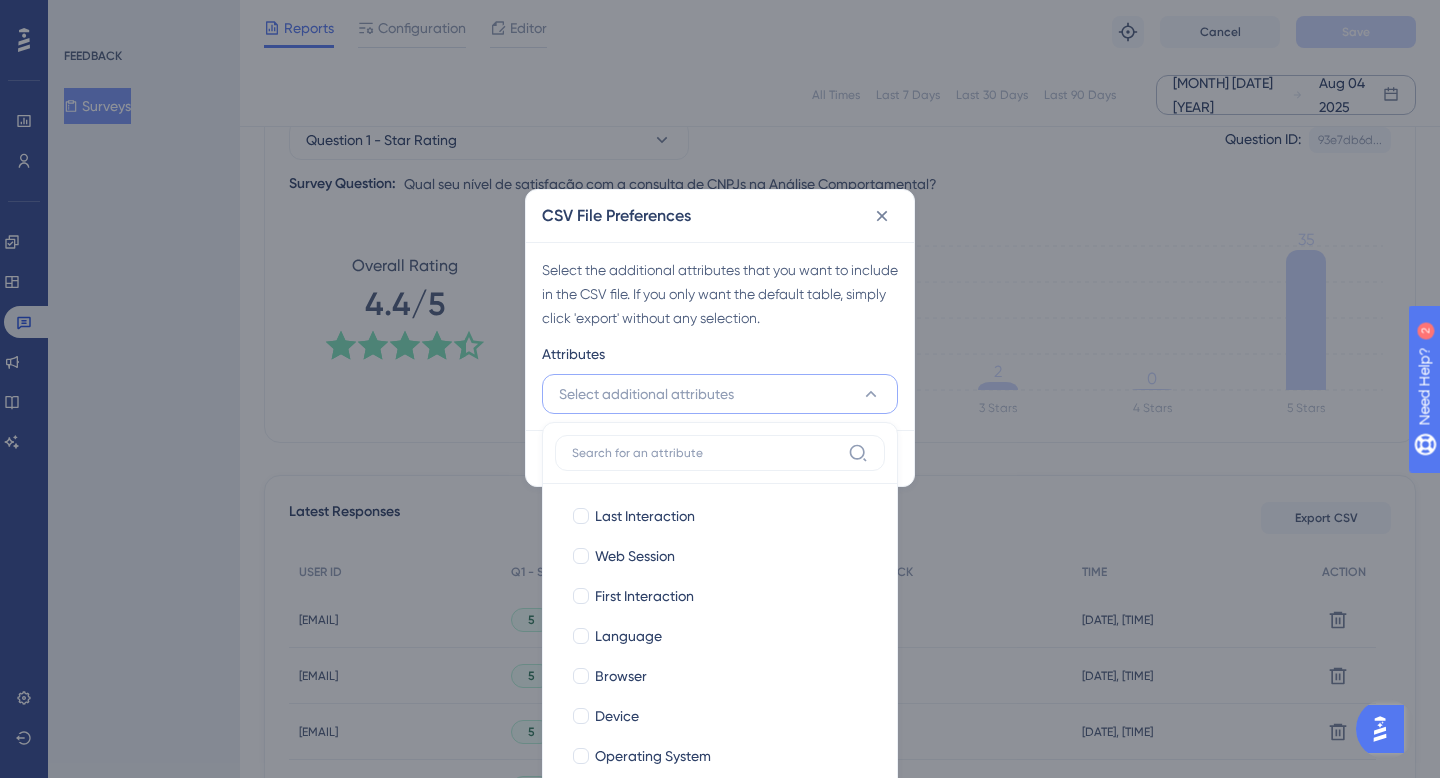 scroll, scrollTop: 277, scrollLeft: 0, axis: vertical 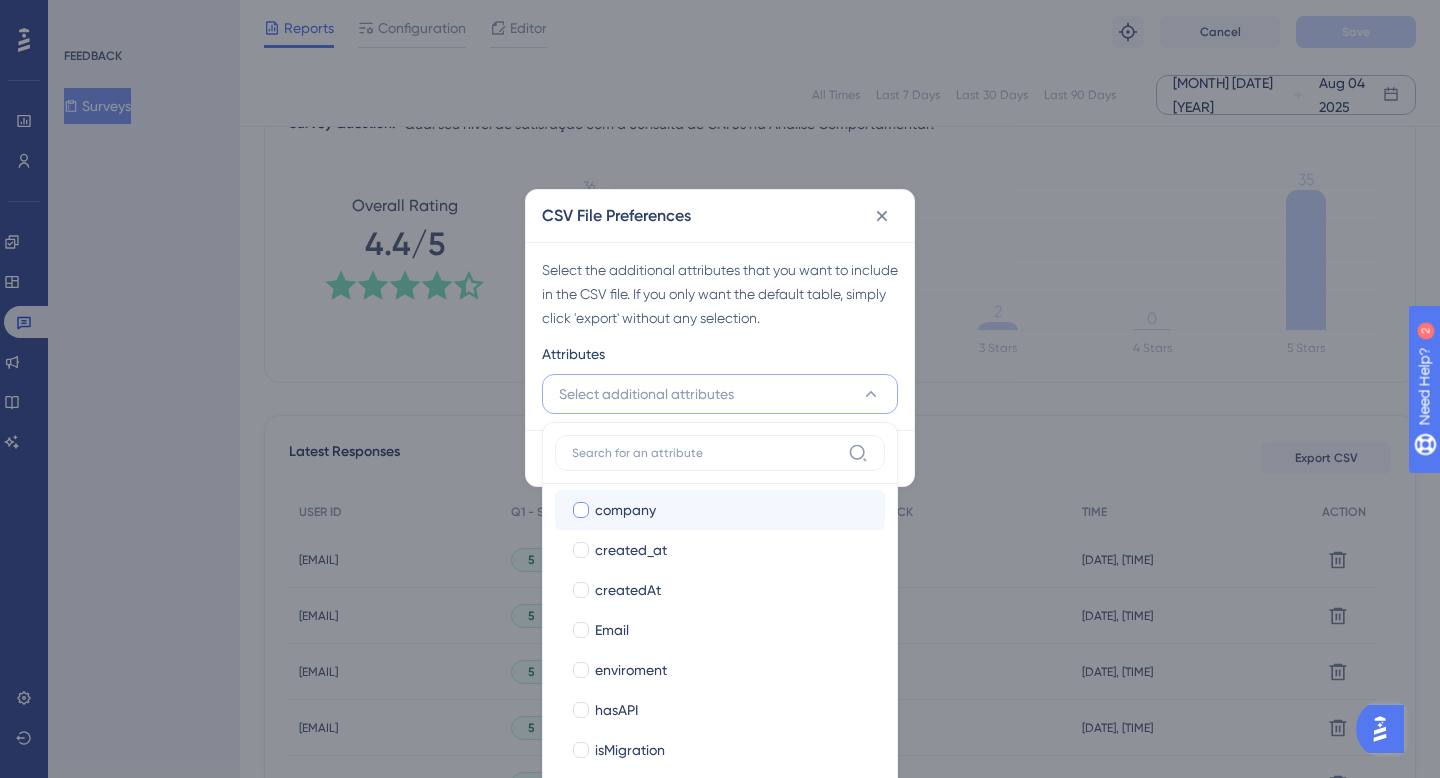 click on "company company" at bounding box center [720, 510] 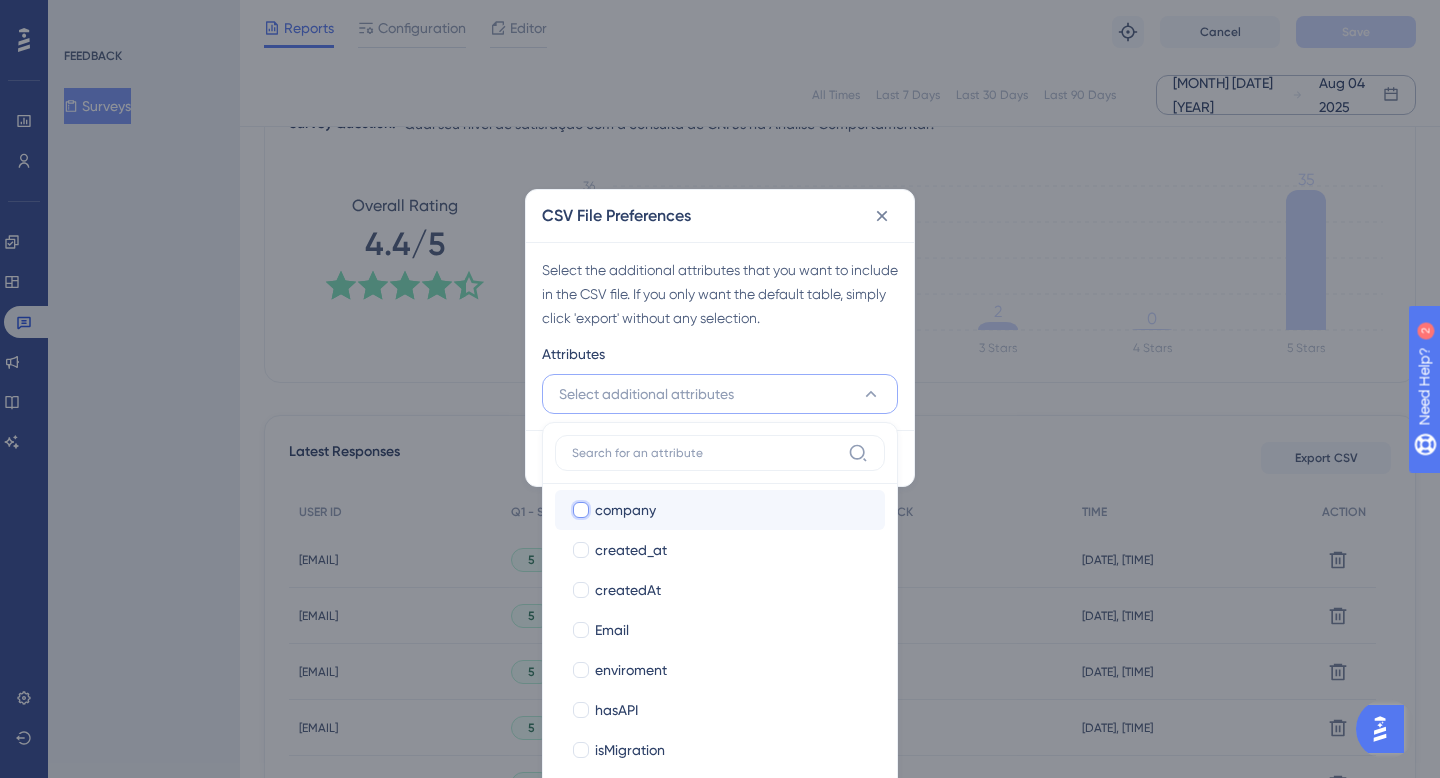 click on "company" at bounding box center [581, 876] 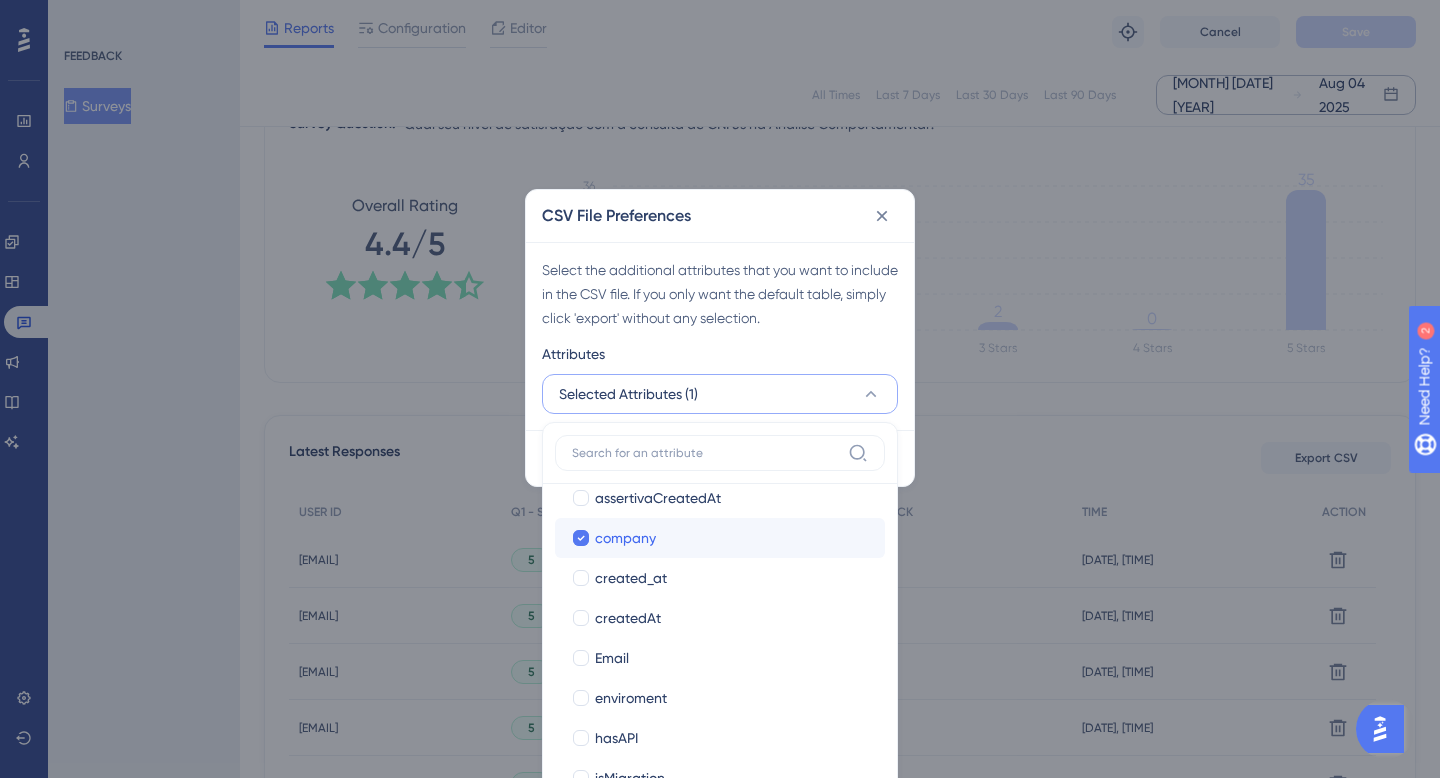 scroll, scrollTop: 309, scrollLeft: 0, axis: vertical 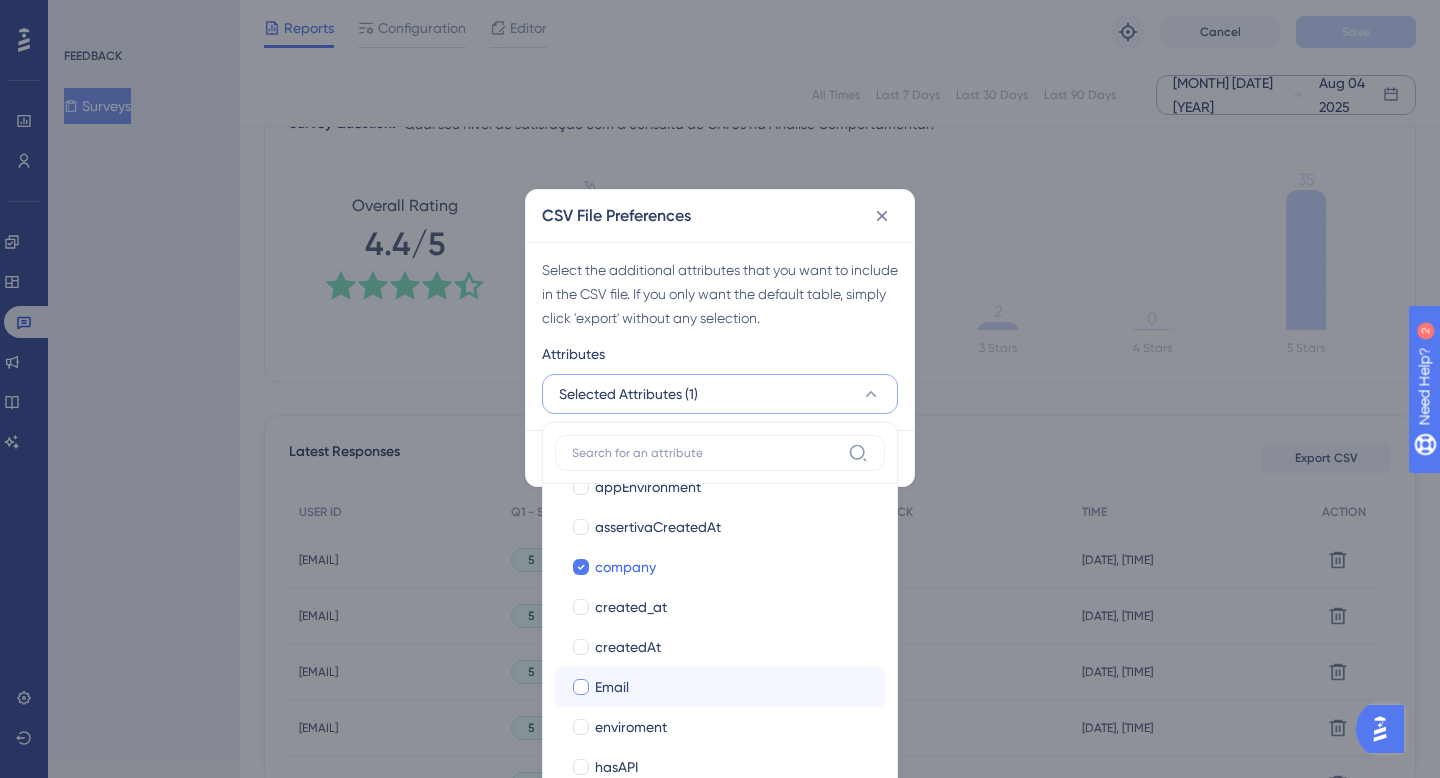 click on "Email" at bounding box center [612, 687] 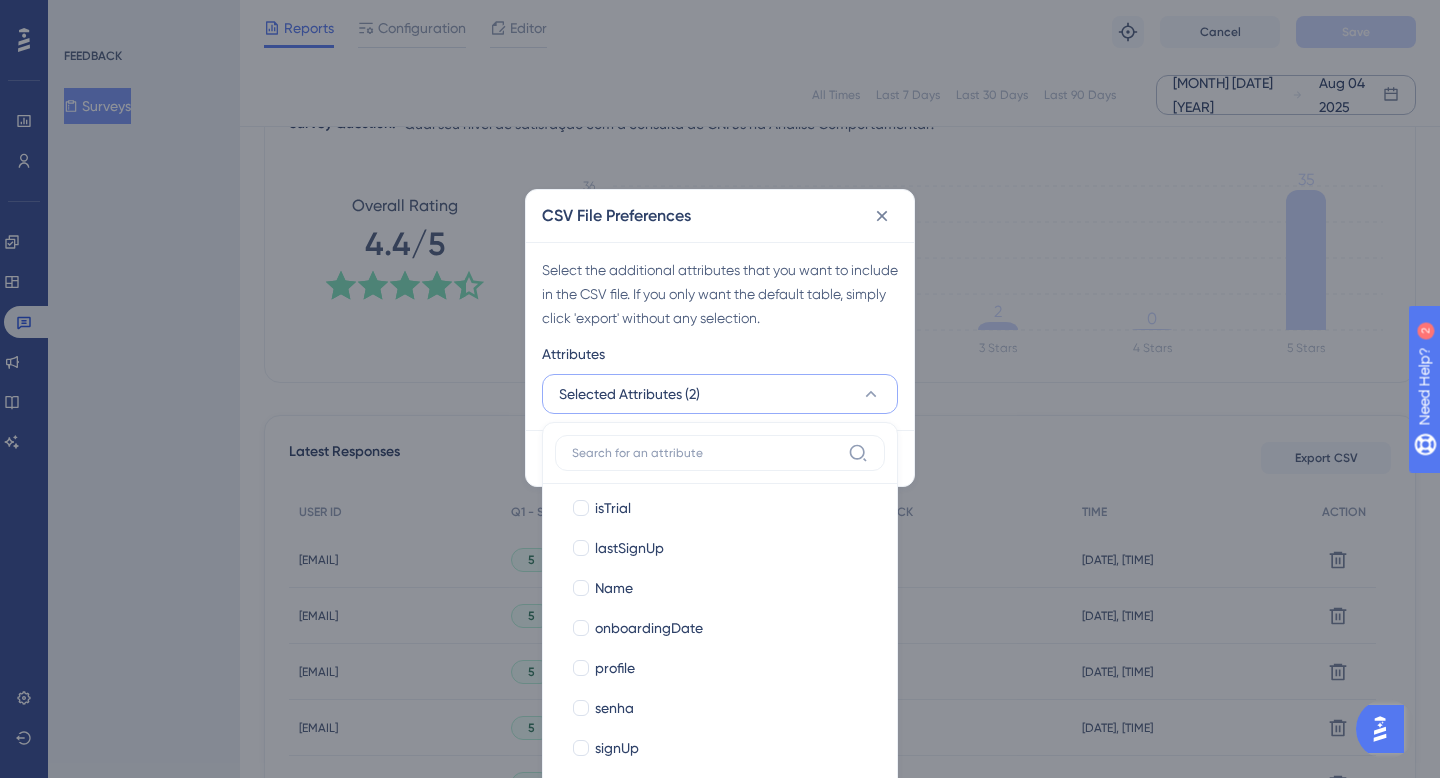 scroll, scrollTop: 650, scrollLeft: 0, axis: vertical 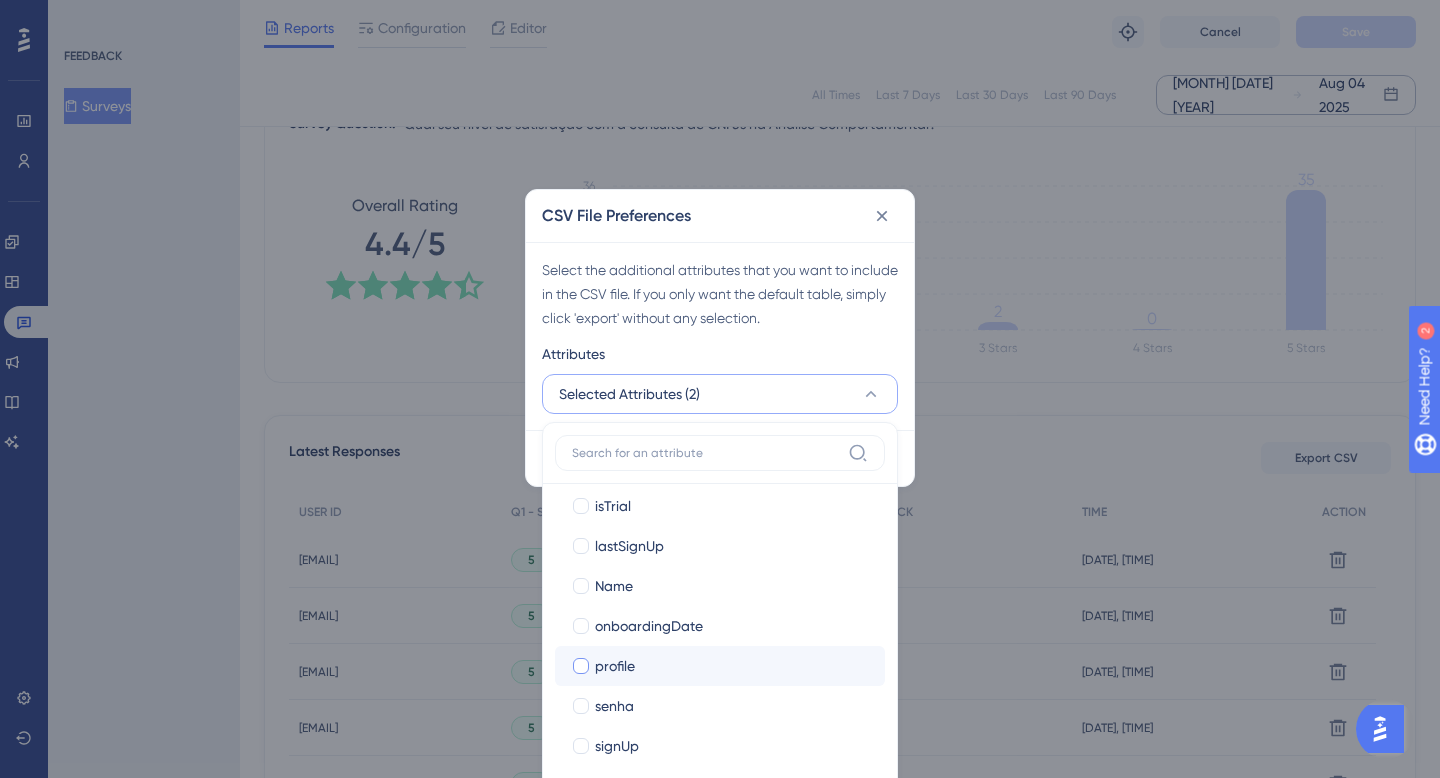 click on "profile" at bounding box center [732, 666] 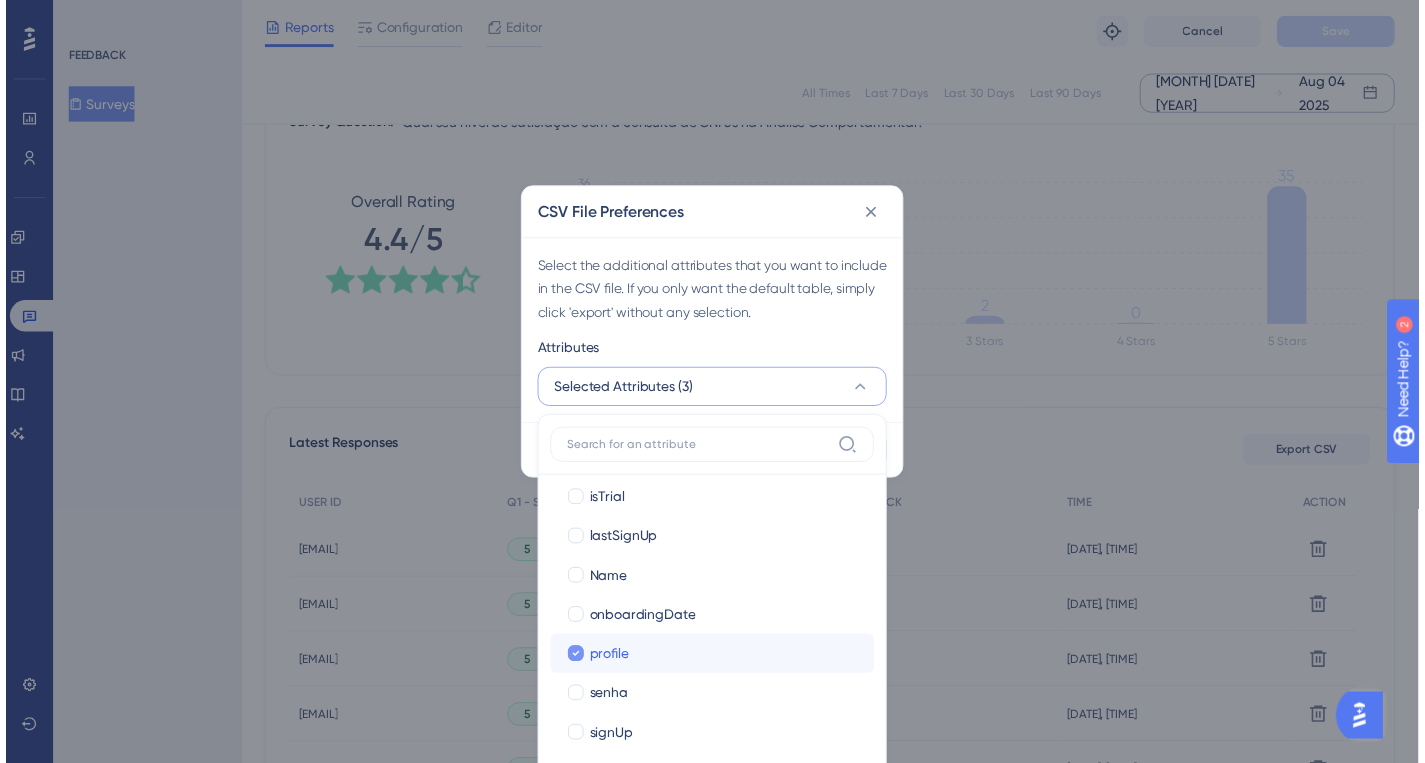 scroll, scrollTop: 489, scrollLeft: 0, axis: vertical 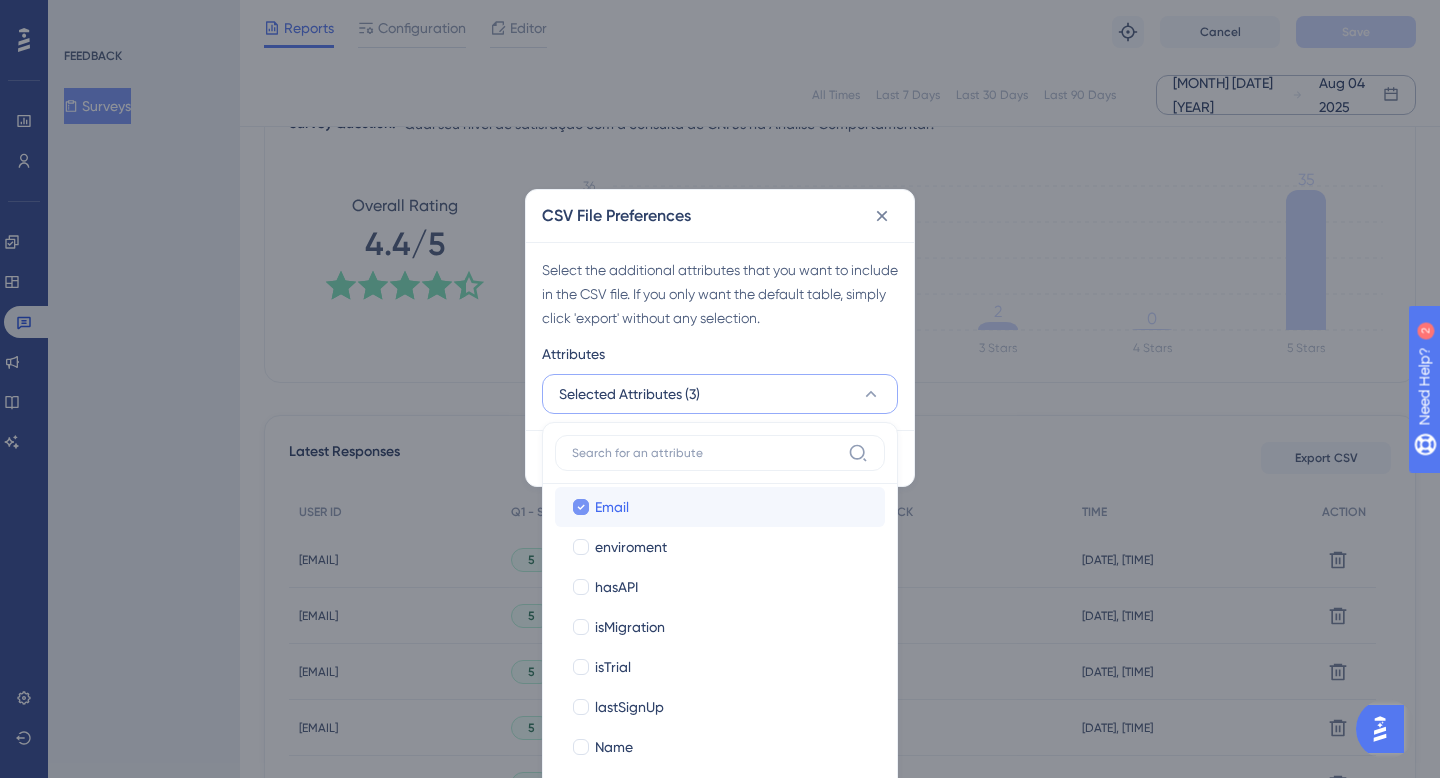 click on "Email" at bounding box center (732, 507) 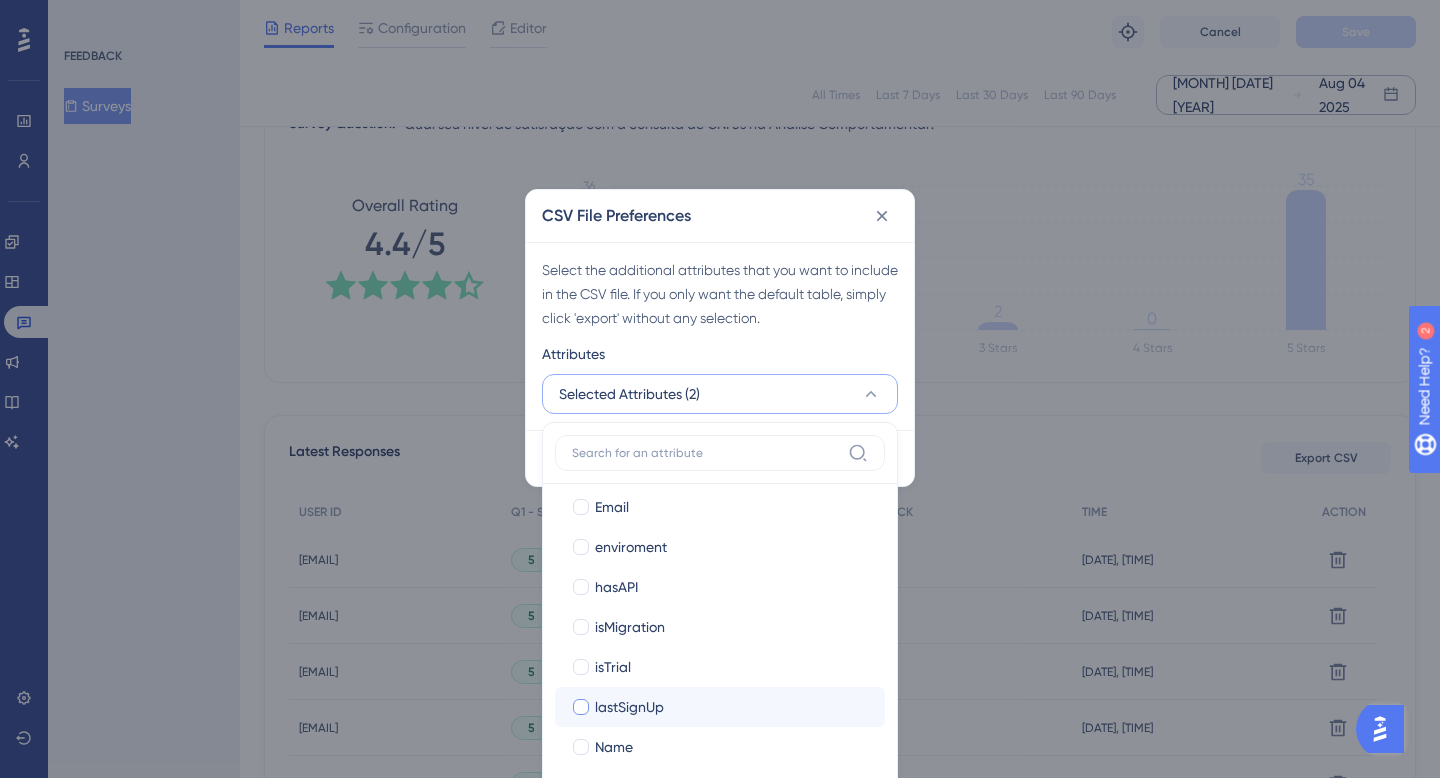 click on "lastSignUp lastSignUp" at bounding box center (720, 707) 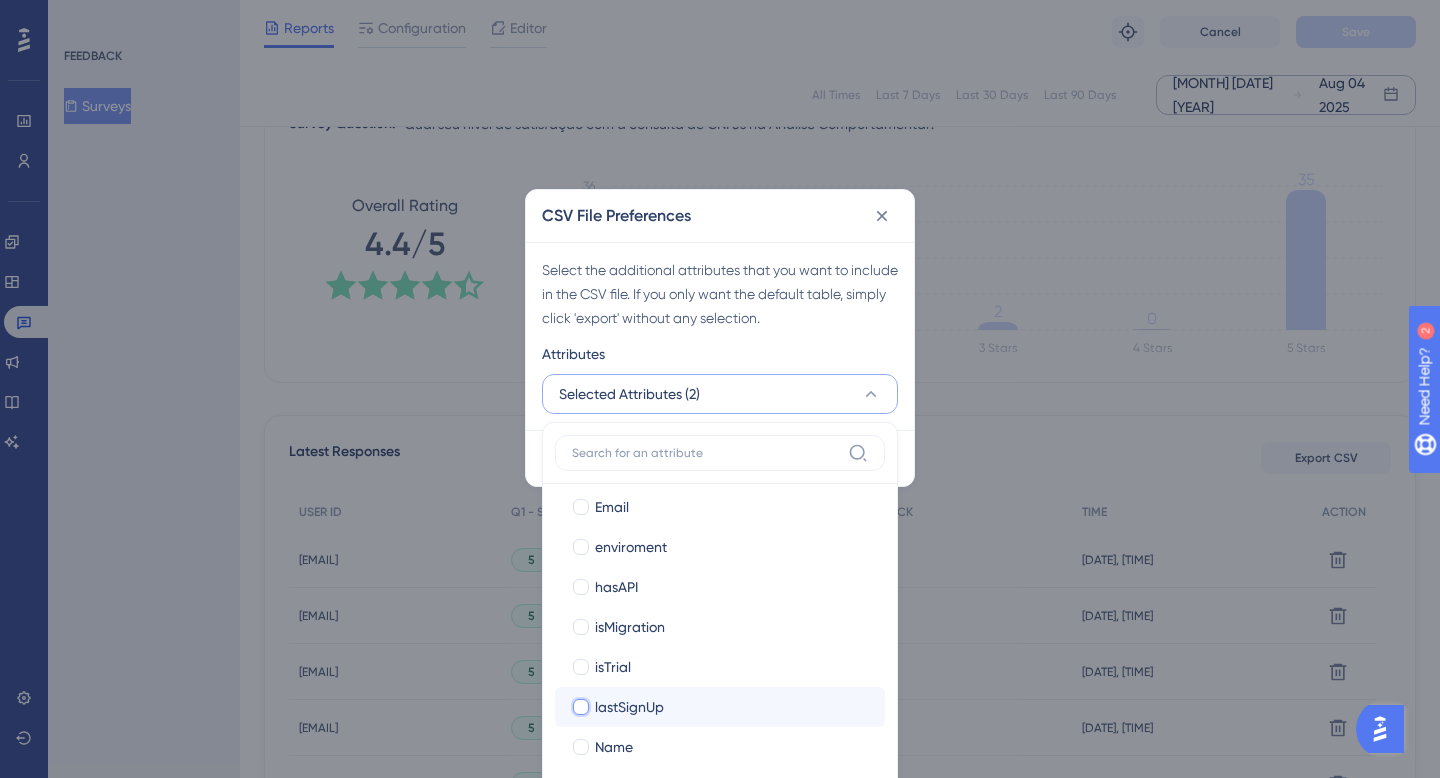 click on "lastSignUp" at bounding box center (581, 1196) 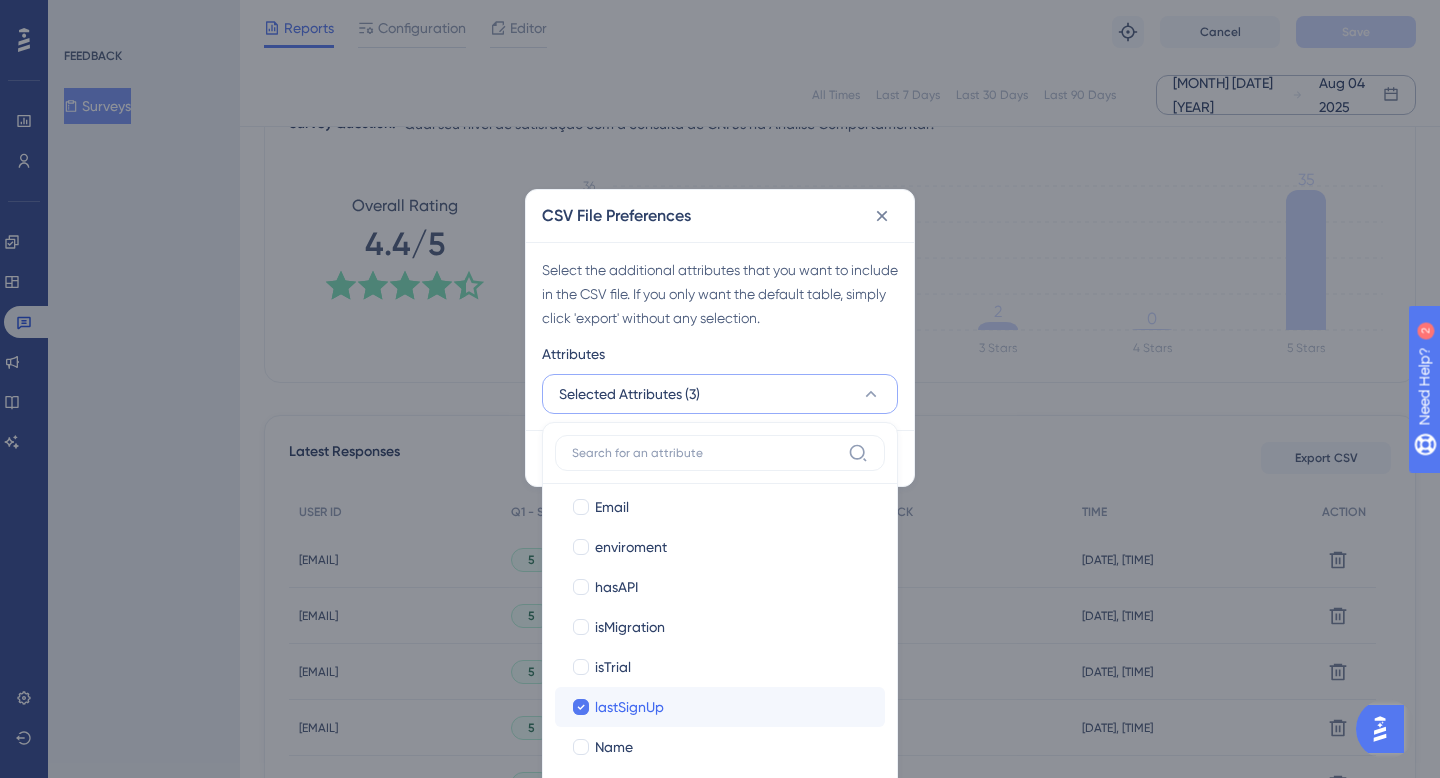 click on "lastSignUp lastSignUp" at bounding box center [720, 707] 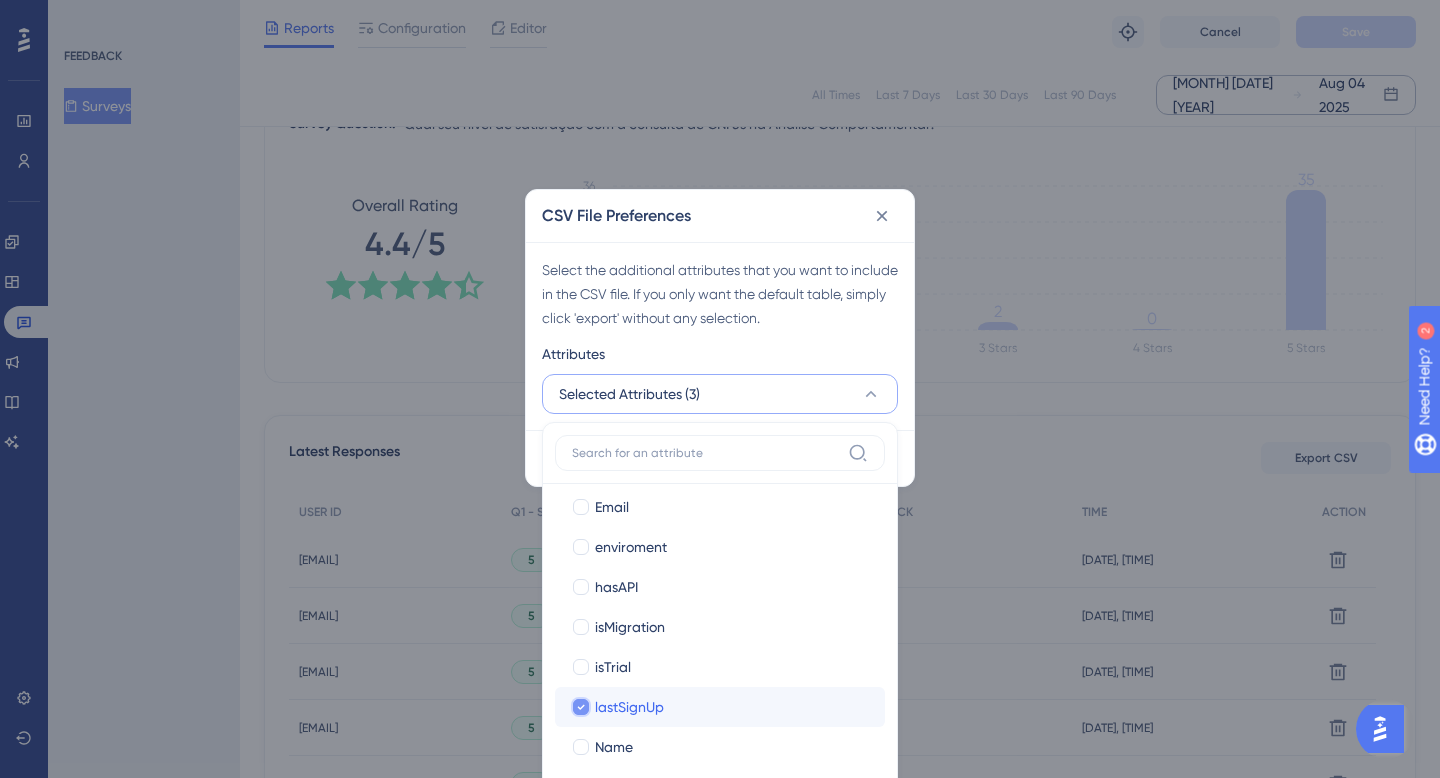 click on "lastSignUp" at bounding box center [581, 1196] 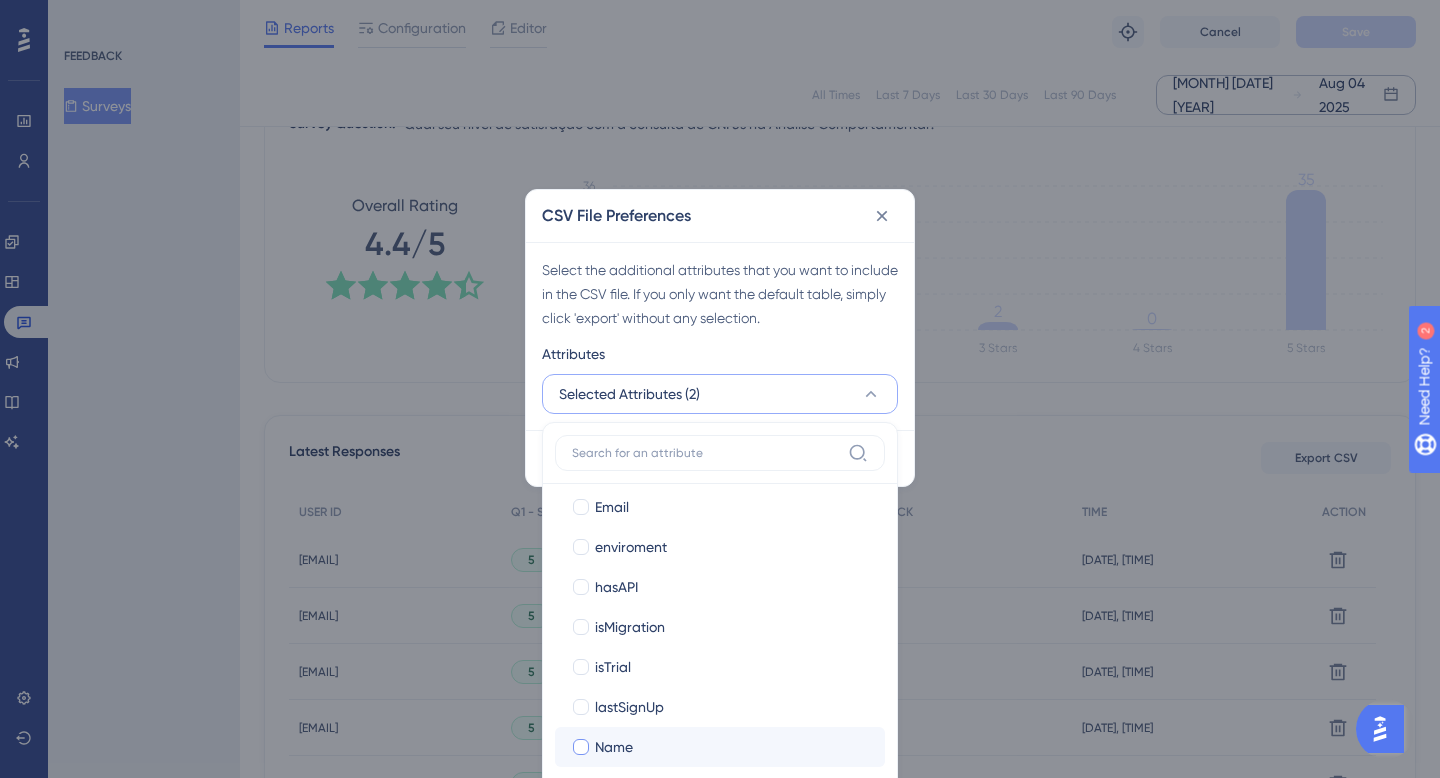 click on "Name" at bounding box center (614, 747) 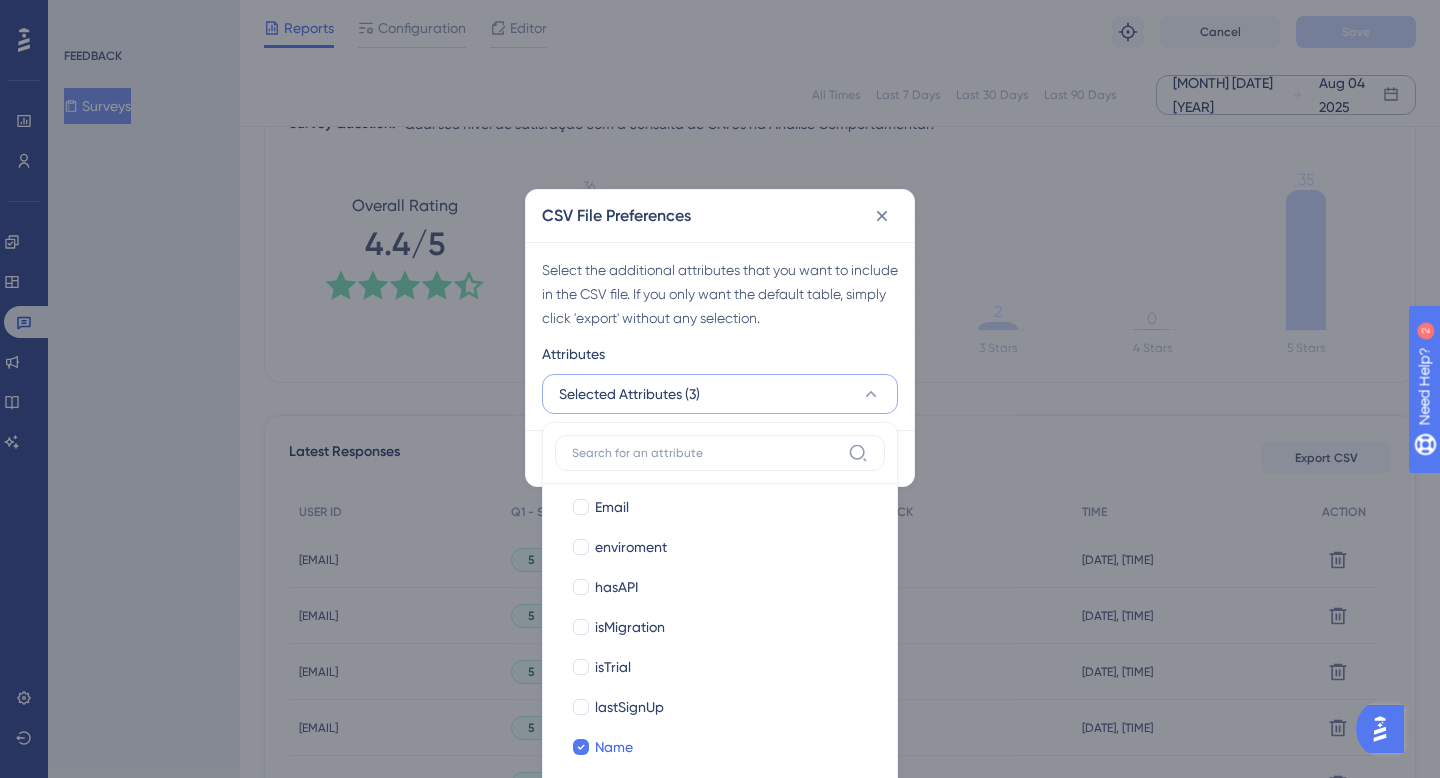 click on "Select the additional attributes that you want to include in the CSV file.
If you only want the default table, simply click 'export' without any selection." at bounding box center (720, 294) 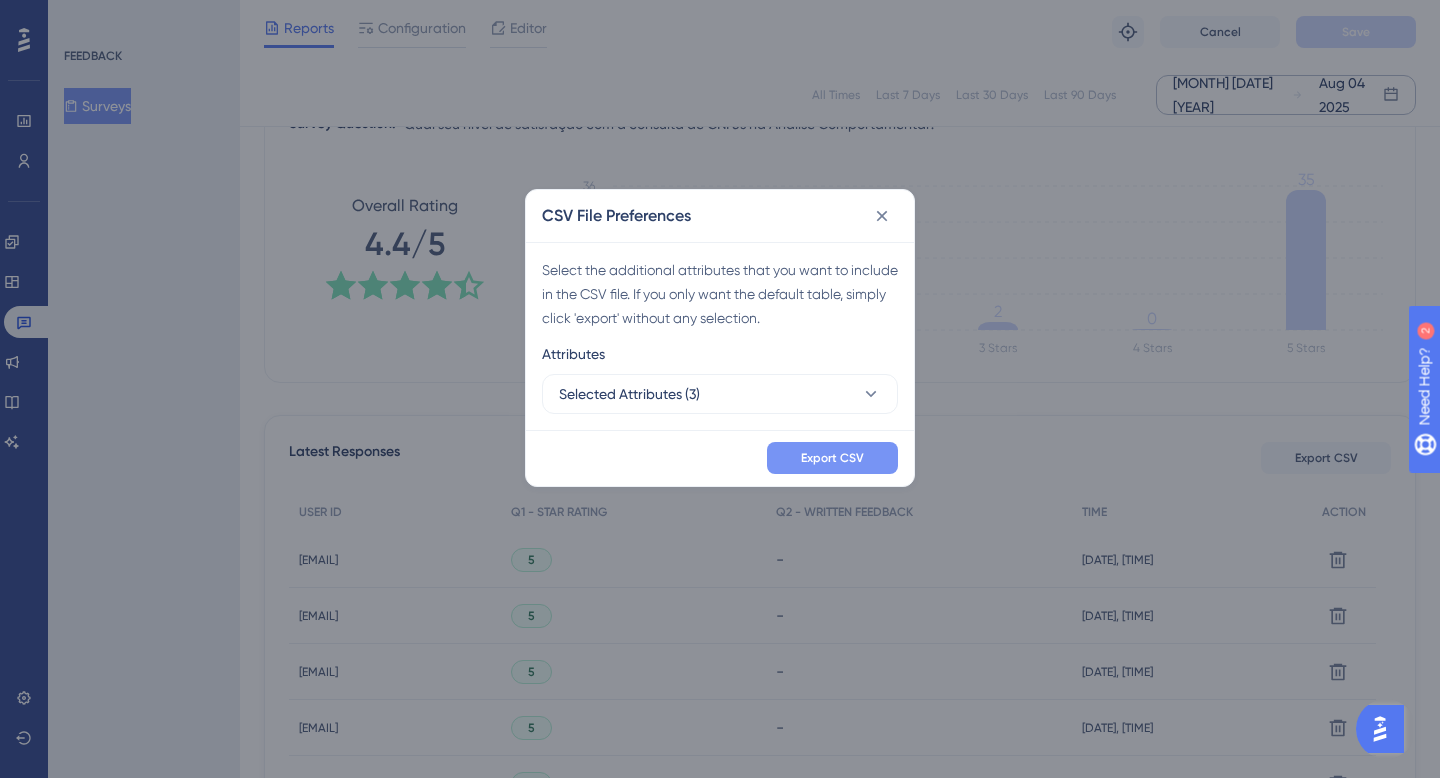 click on "Export CSV" at bounding box center (832, 458) 